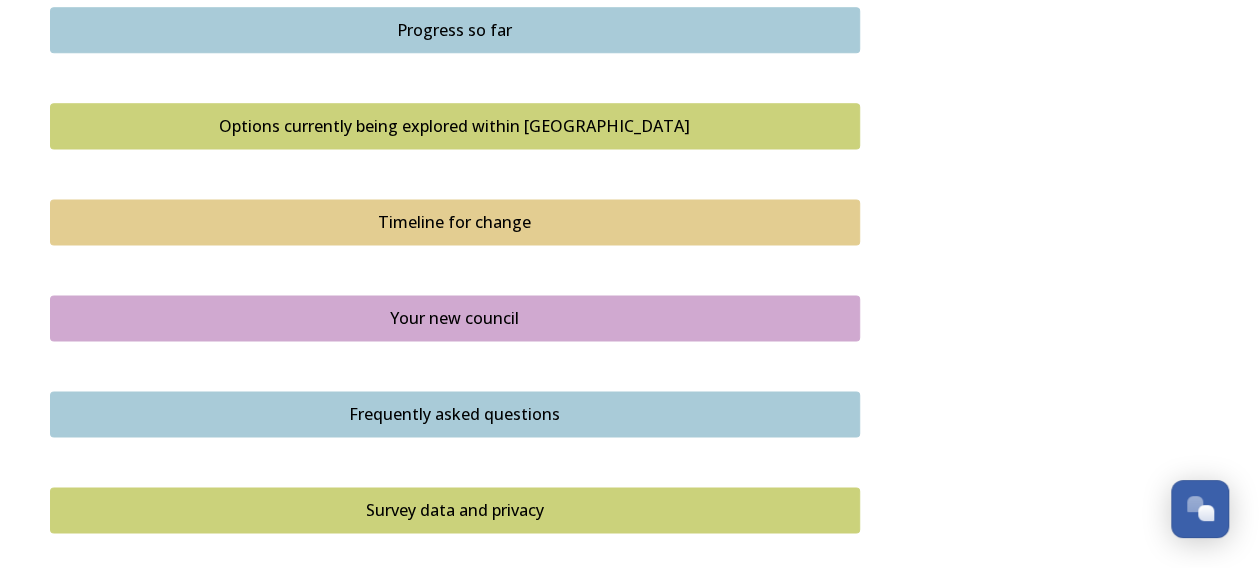 scroll, scrollTop: 878, scrollLeft: 0, axis: vertical 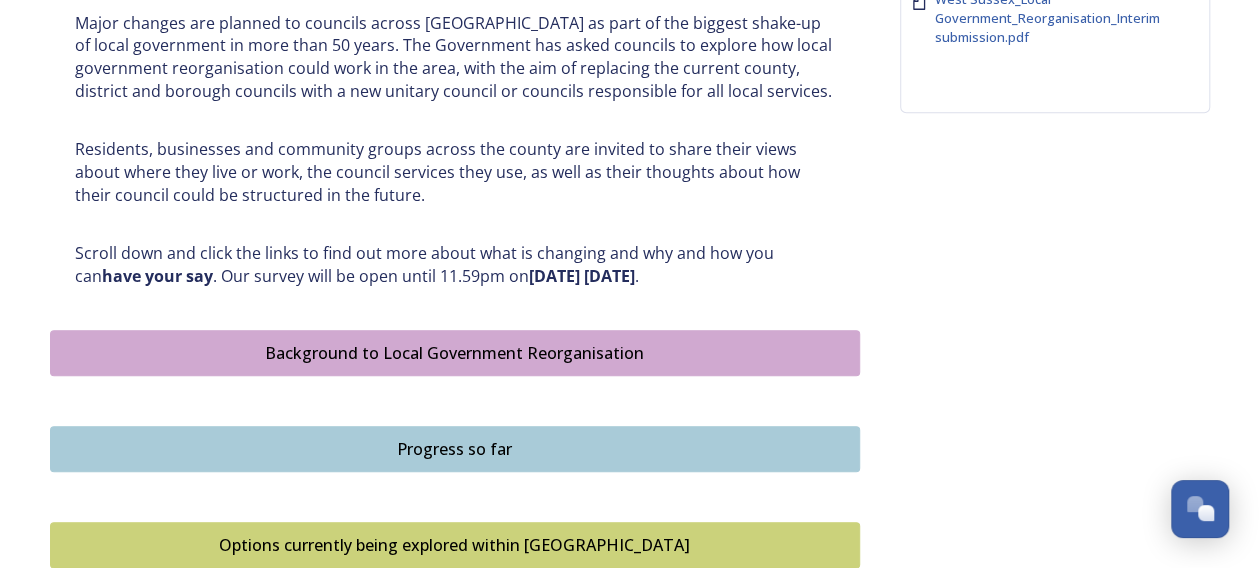click on "Background to Local Government Reorganisation" at bounding box center (455, 353) 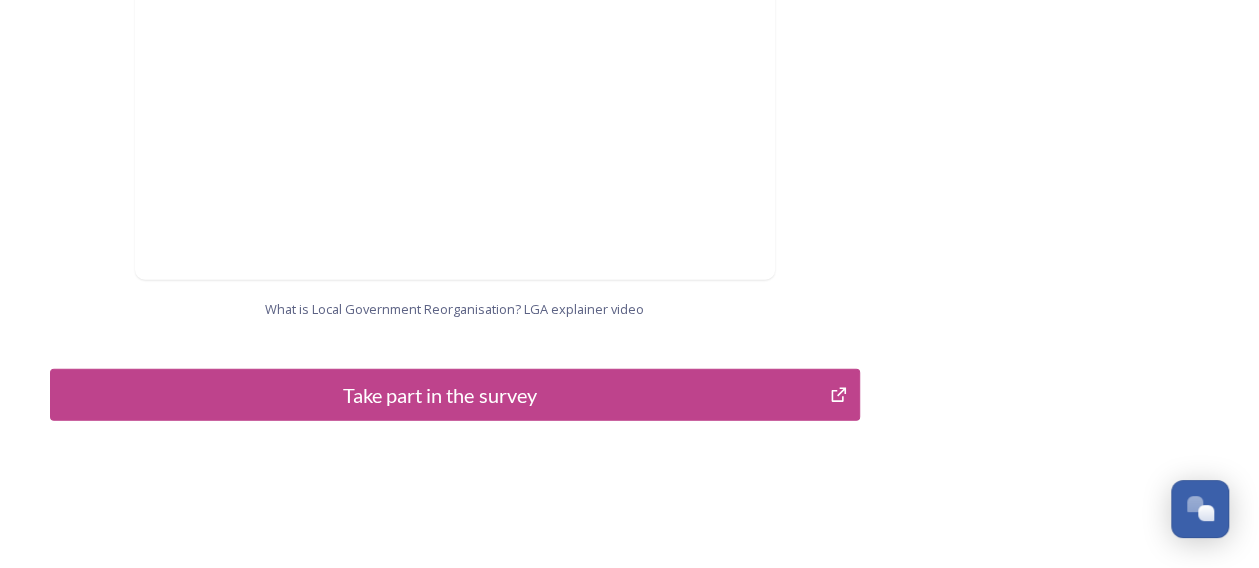 scroll, scrollTop: 2266, scrollLeft: 0, axis: vertical 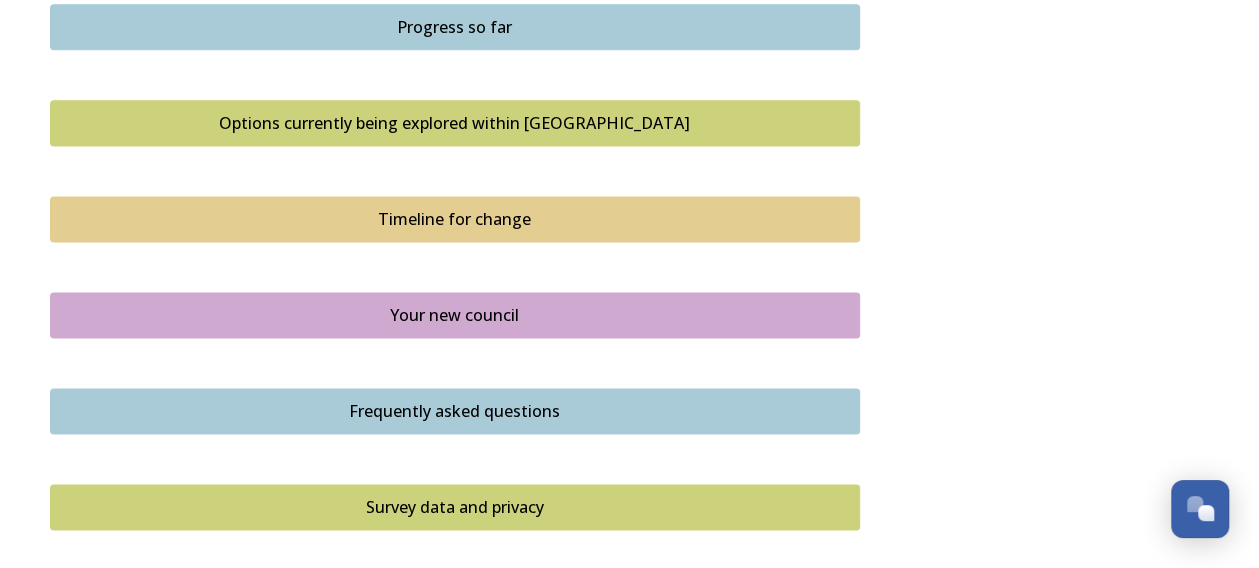 click on "Your new council" at bounding box center (455, 315) 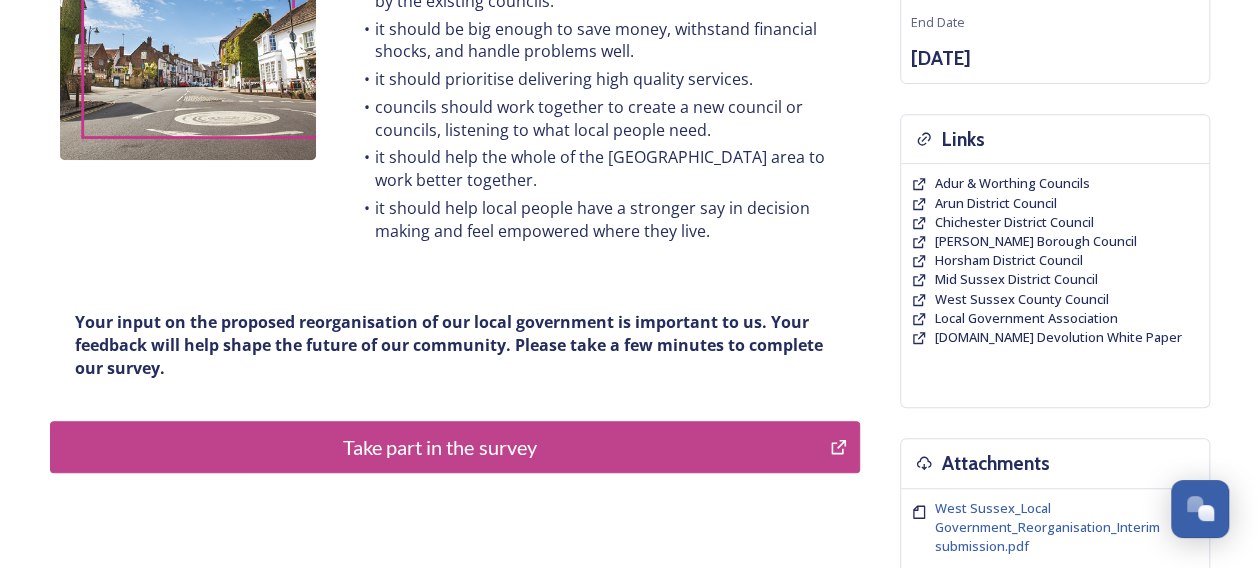 scroll, scrollTop: 400, scrollLeft: 0, axis: vertical 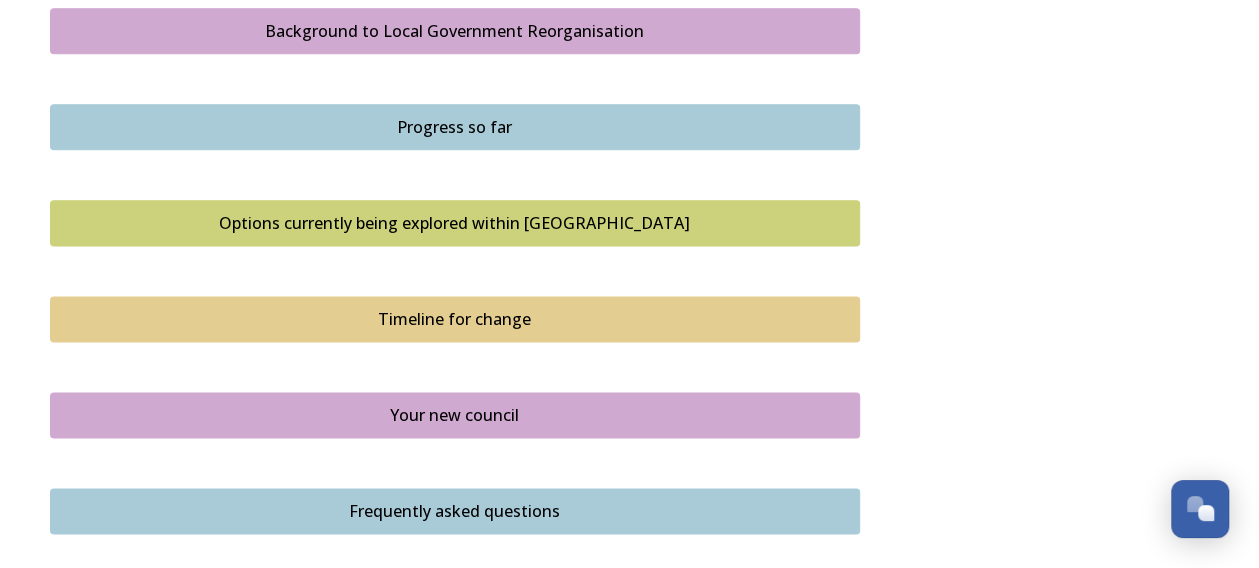 click on "Options currently being explored within [GEOGRAPHIC_DATA]" at bounding box center [455, 223] 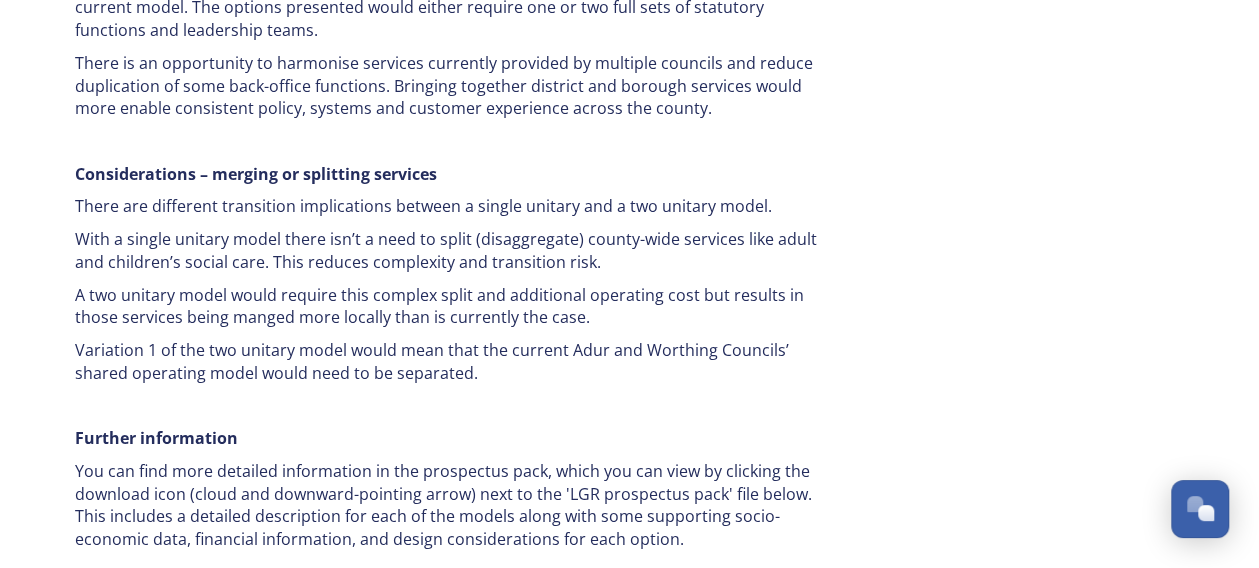 scroll, scrollTop: 4046, scrollLeft: 0, axis: vertical 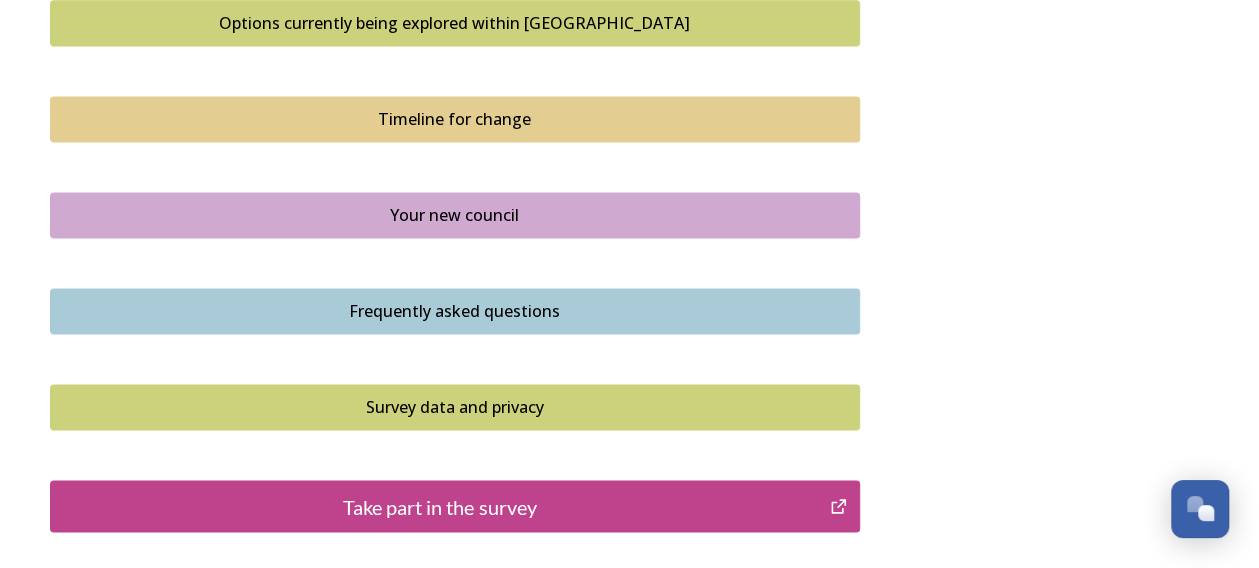 click on "Frequently asked questions" at bounding box center [455, 311] 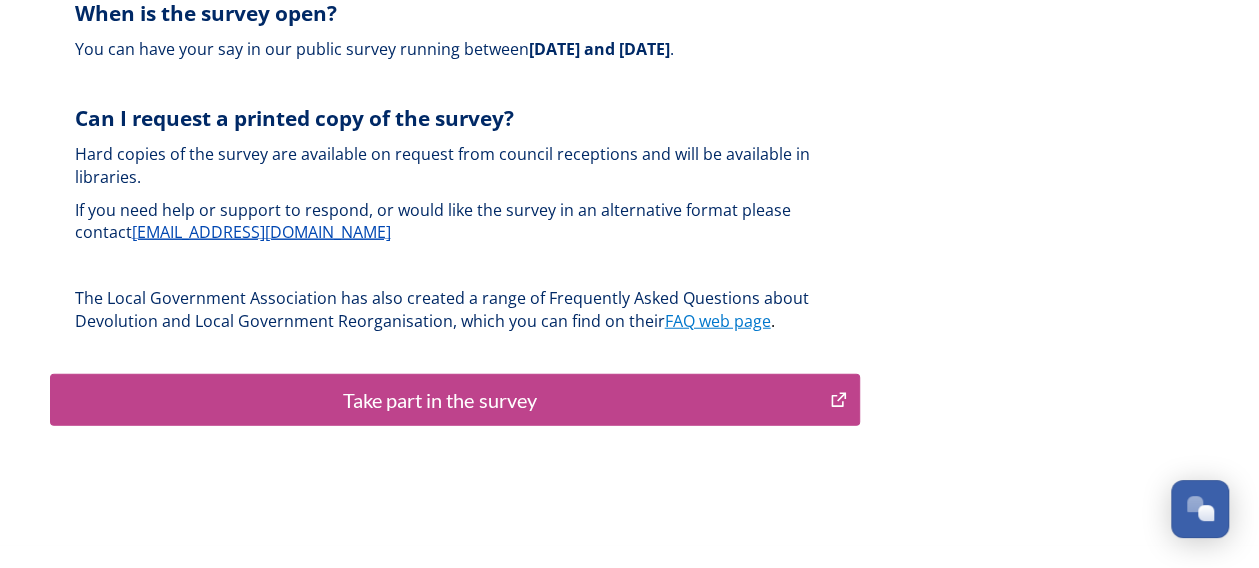 scroll, scrollTop: 6215, scrollLeft: 0, axis: vertical 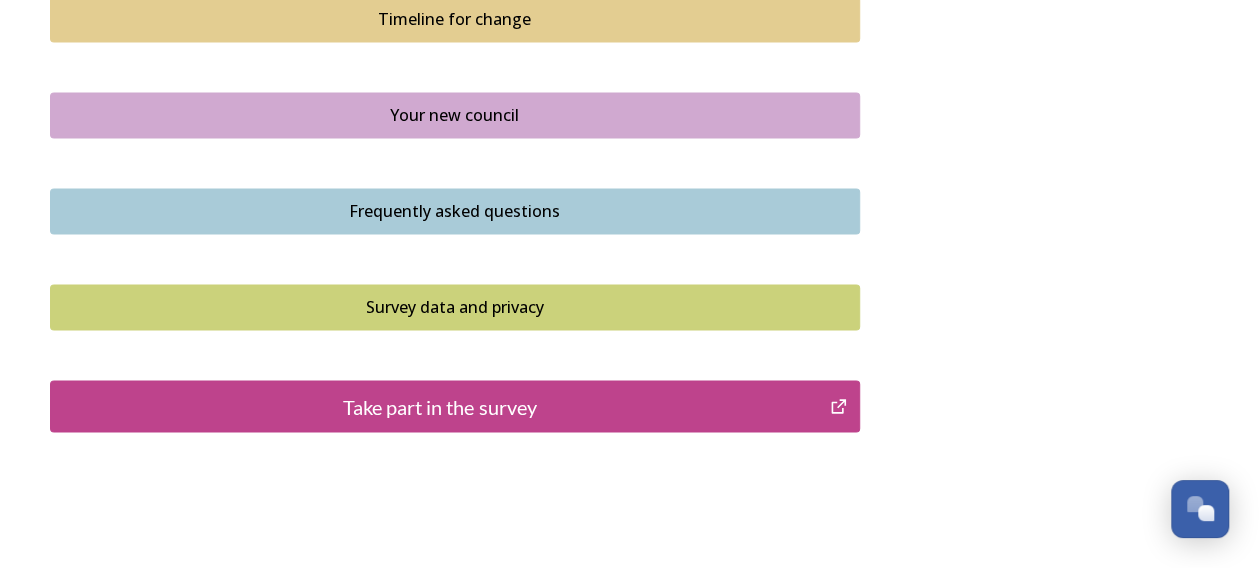 click on "Survey data and privacy" at bounding box center (455, 307) 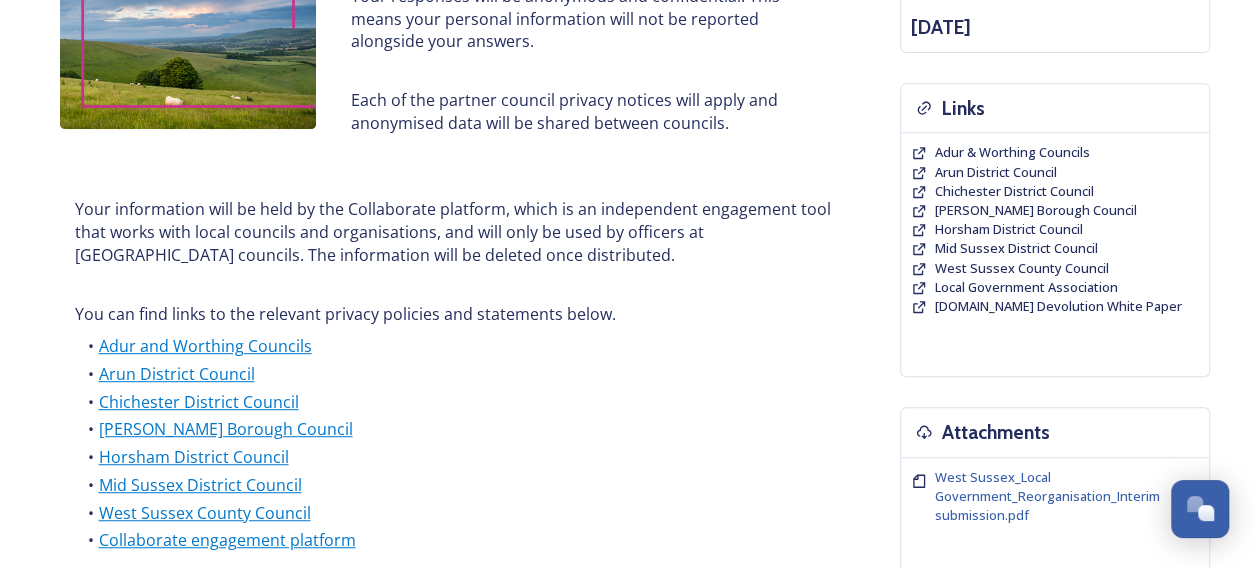 scroll, scrollTop: 500, scrollLeft: 0, axis: vertical 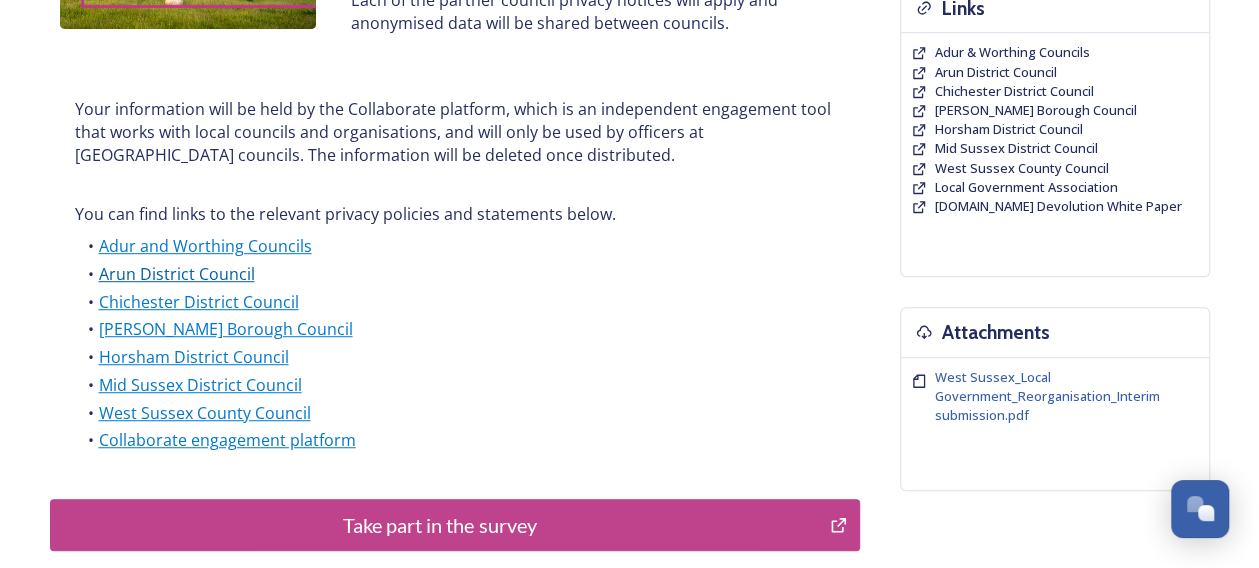 click on "Arun District Council" at bounding box center [176, 274] 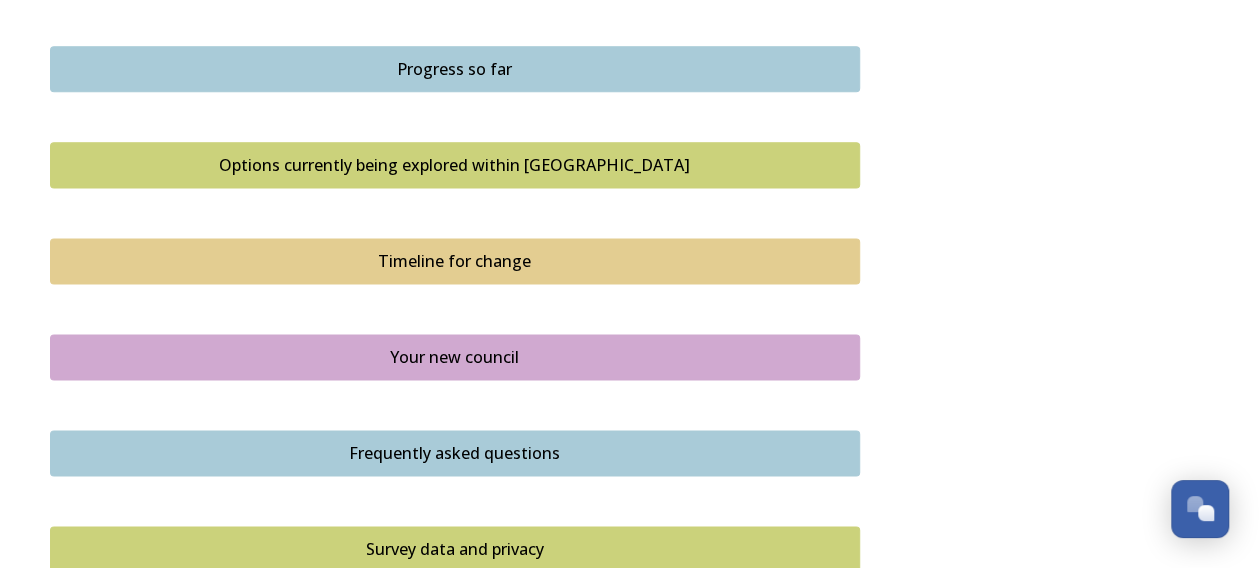 scroll, scrollTop: 1500, scrollLeft: 0, axis: vertical 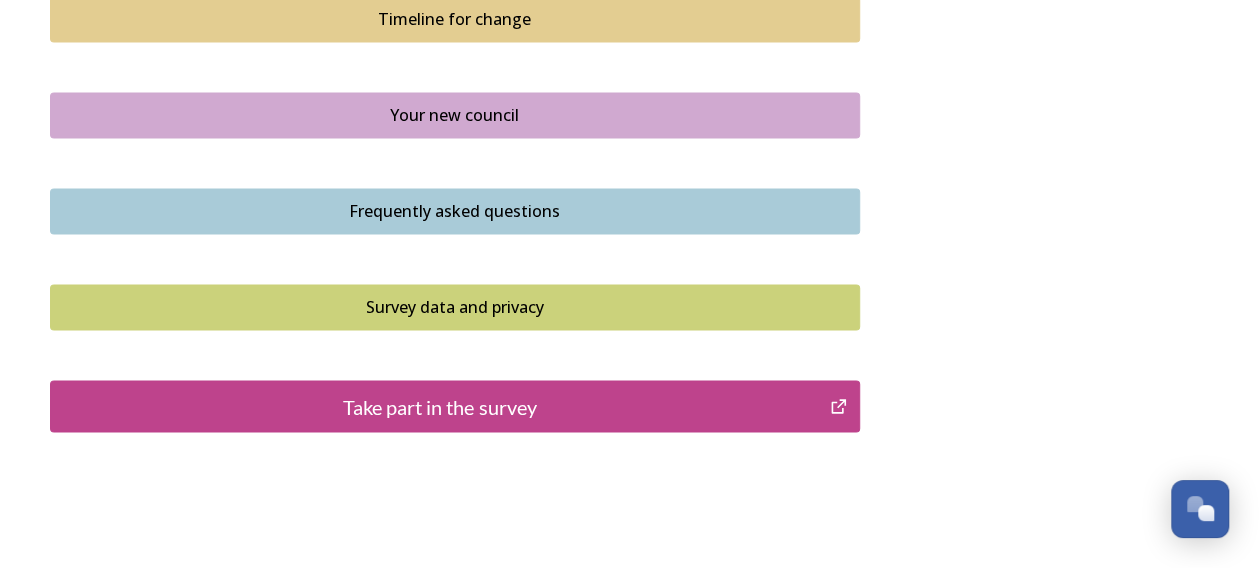 click on "Take part in the survey" at bounding box center (440, 406) 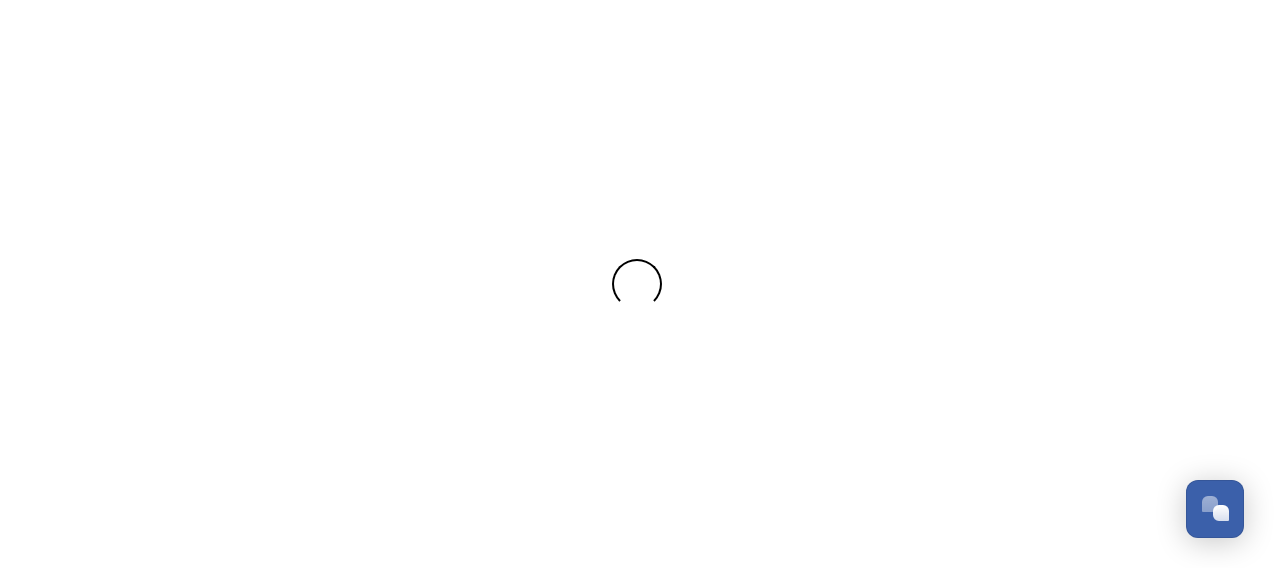 scroll, scrollTop: 0, scrollLeft: 0, axis: both 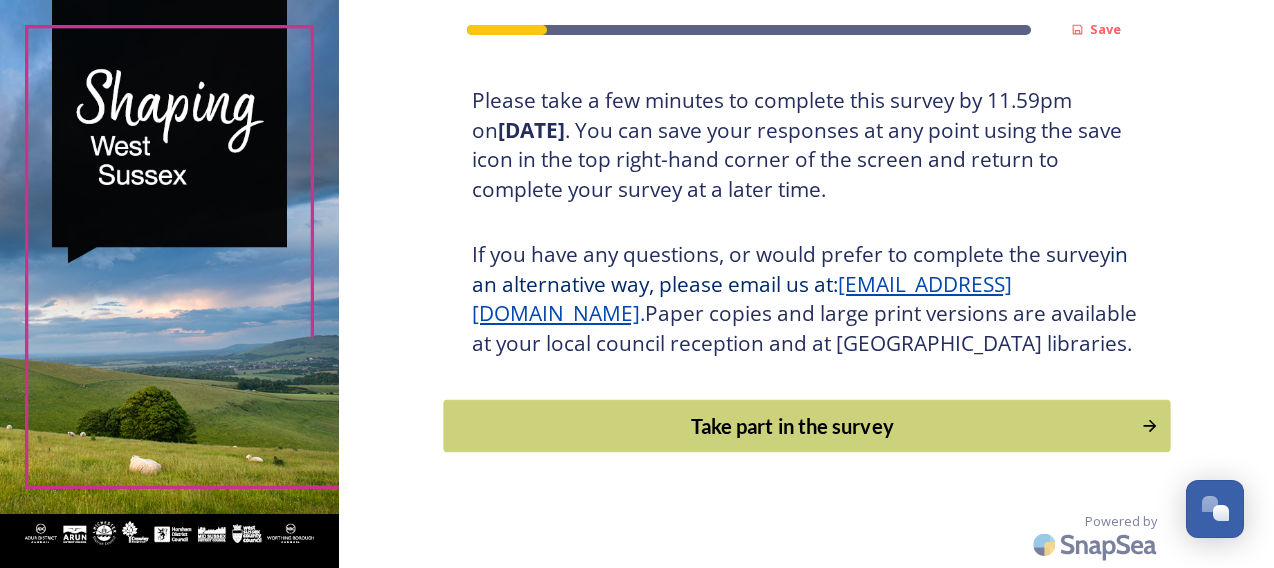 click on "Take part in the survey" at bounding box center (792, 426) 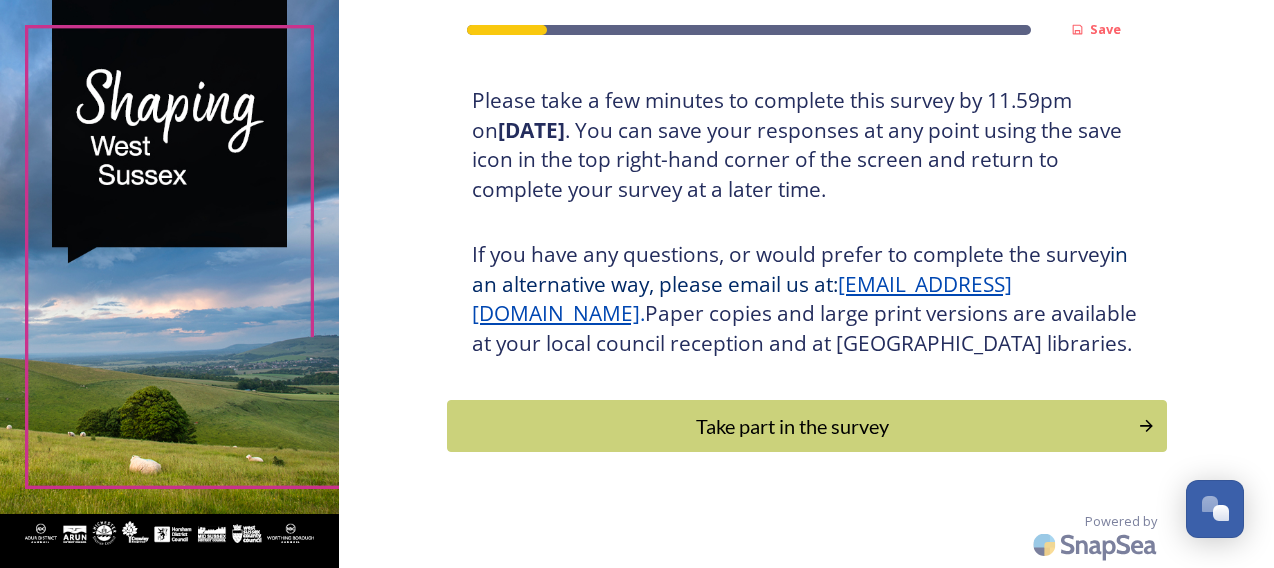 scroll, scrollTop: 0, scrollLeft: 0, axis: both 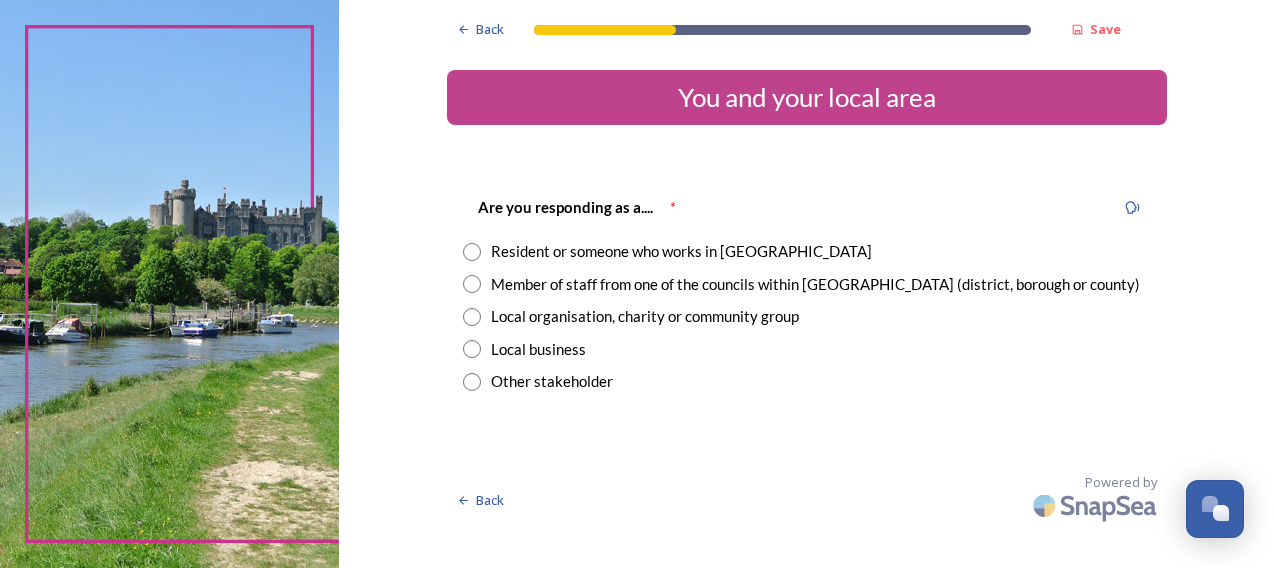click at bounding box center [472, 284] 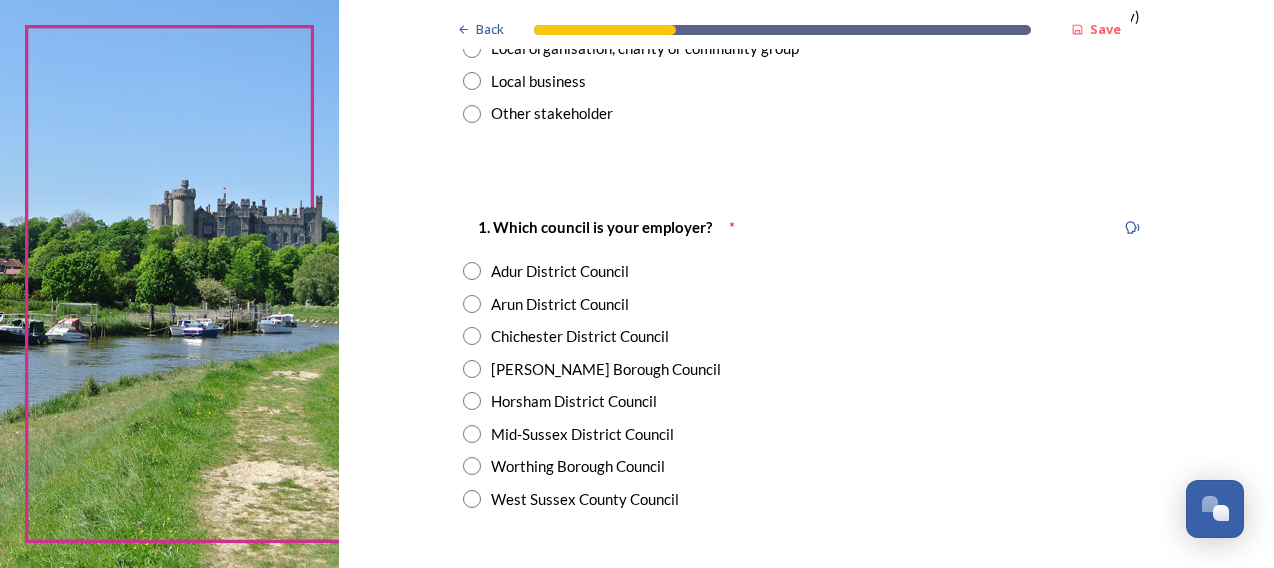 scroll, scrollTop: 300, scrollLeft: 0, axis: vertical 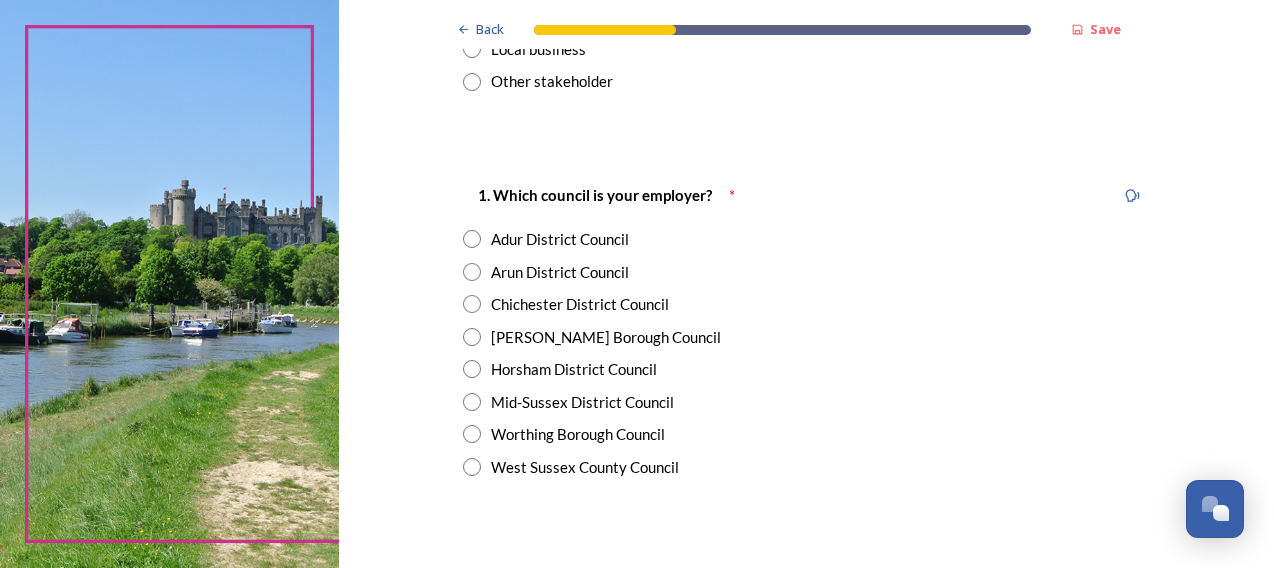 drag, startPoint x: 468, startPoint y: 268, endPoint x: 478, endPoint y: 279, distance: 14.866069 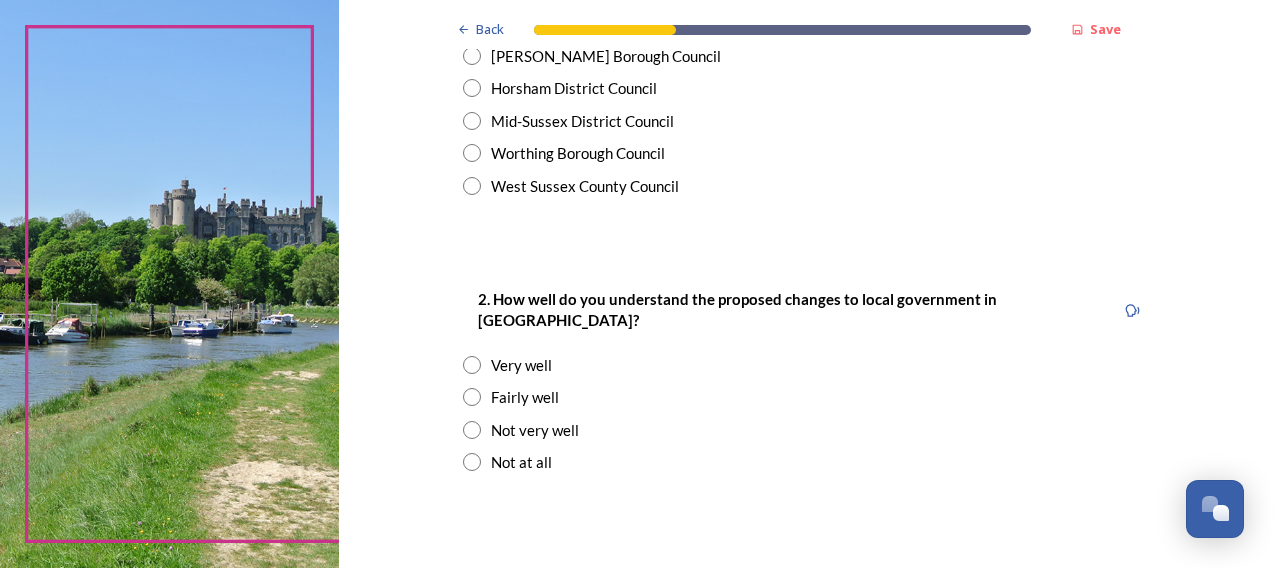 scroll, scrollTop: 600, scrollLeft: 0, axis: vertical 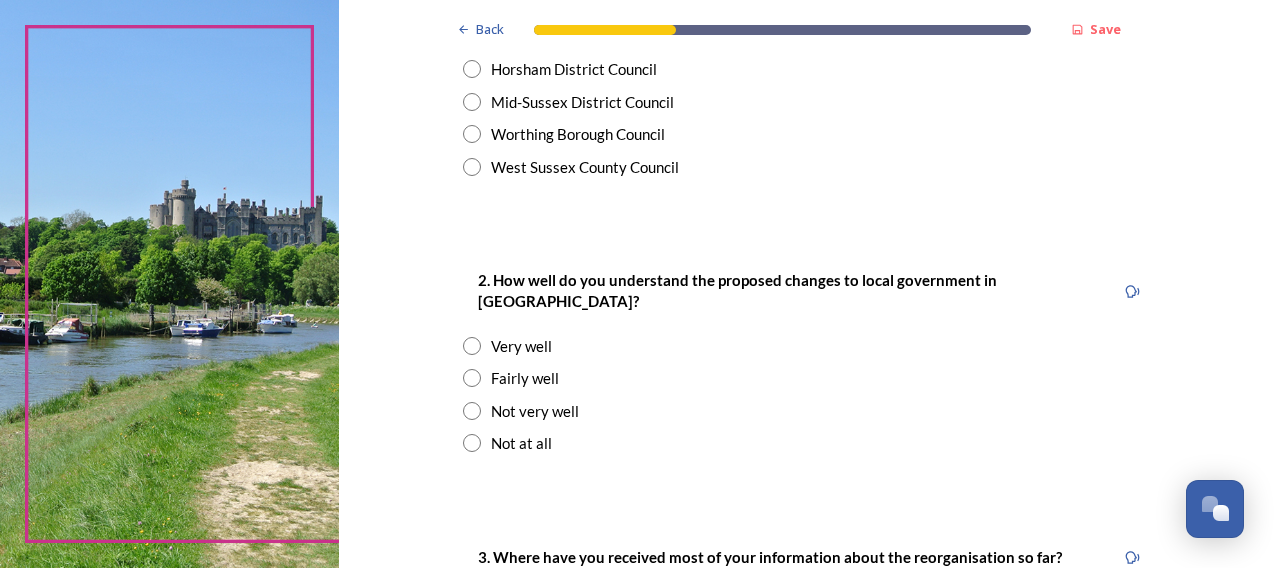 click at bounding box center [472, 378] 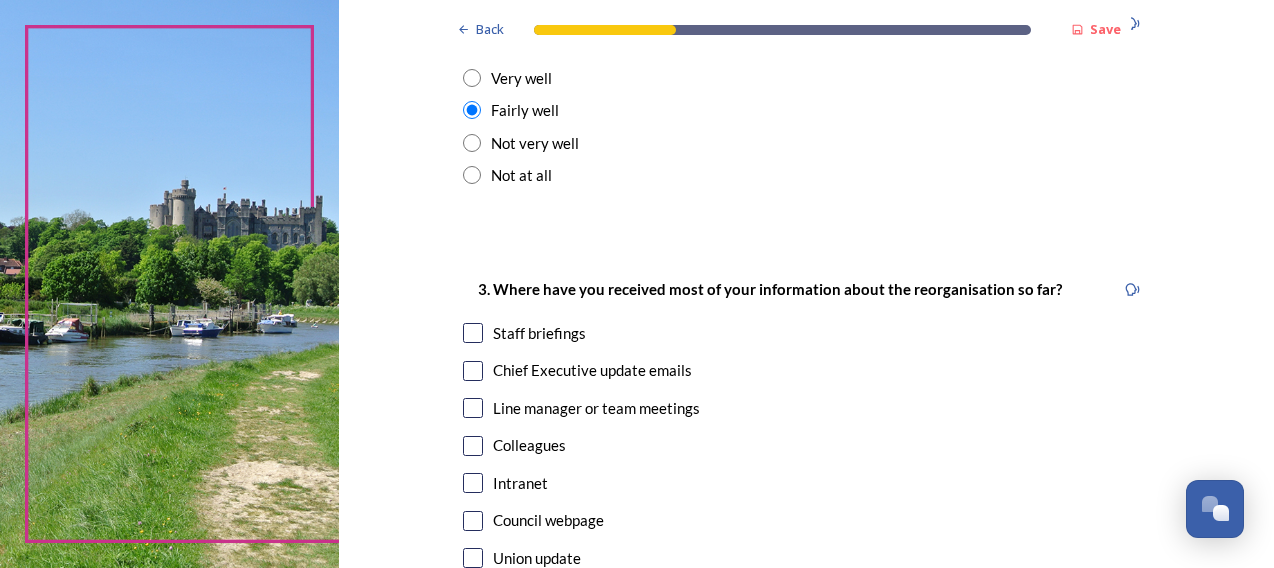 scroll, scrollTop: 900, scrollLeft: 0, axis: vertical 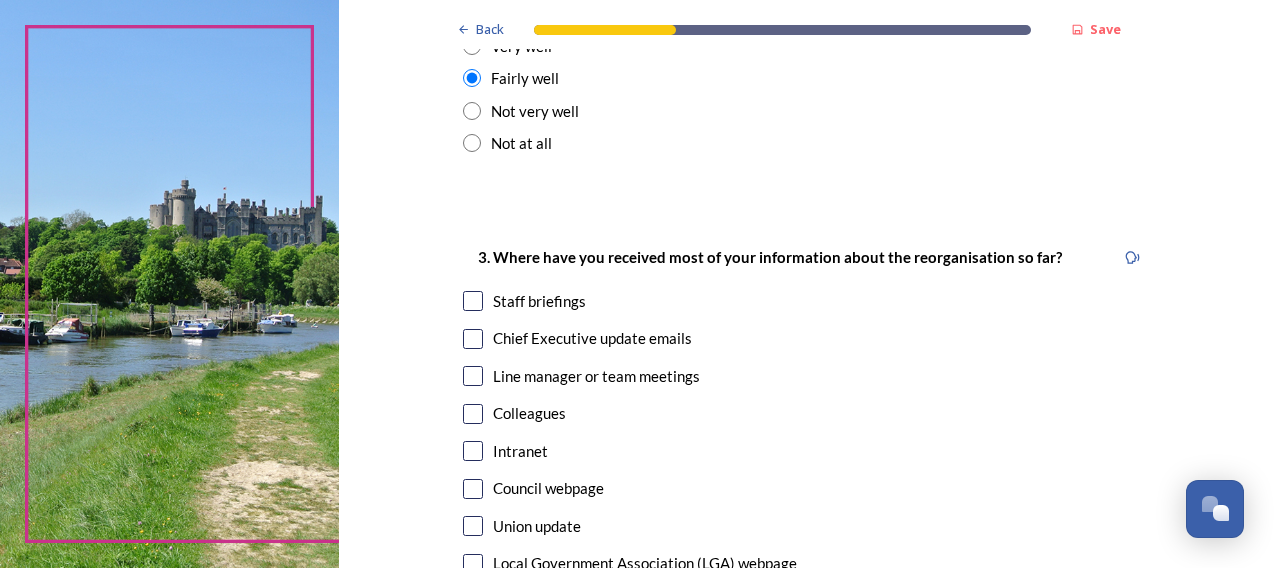 click at bounding box center (473, 301) 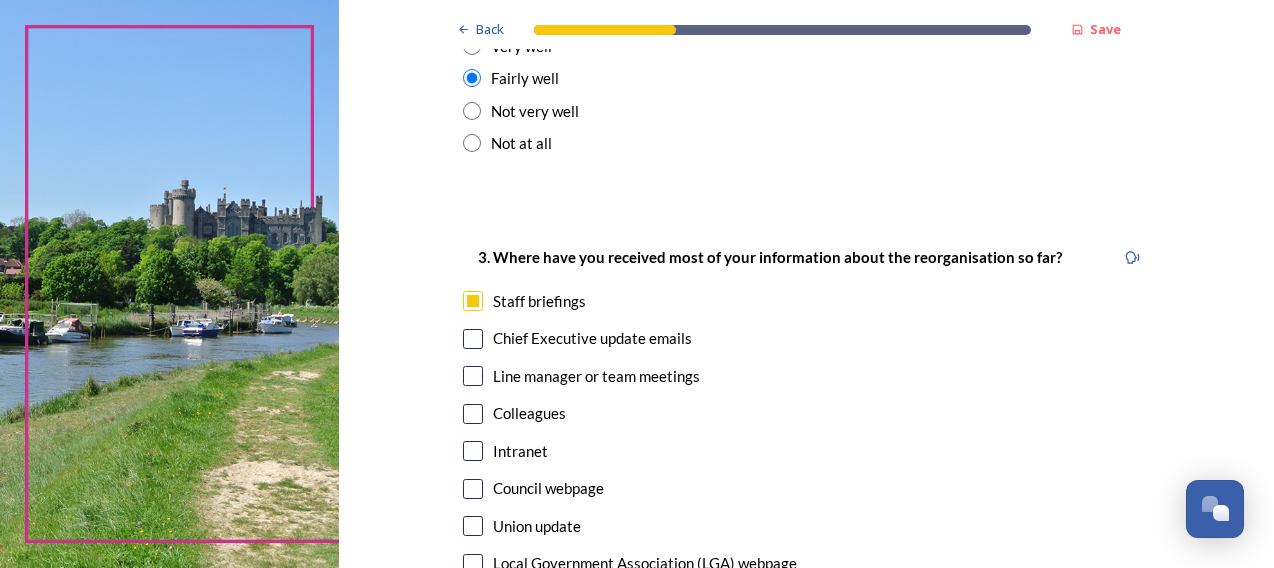 click at bounding box center [473, 339] 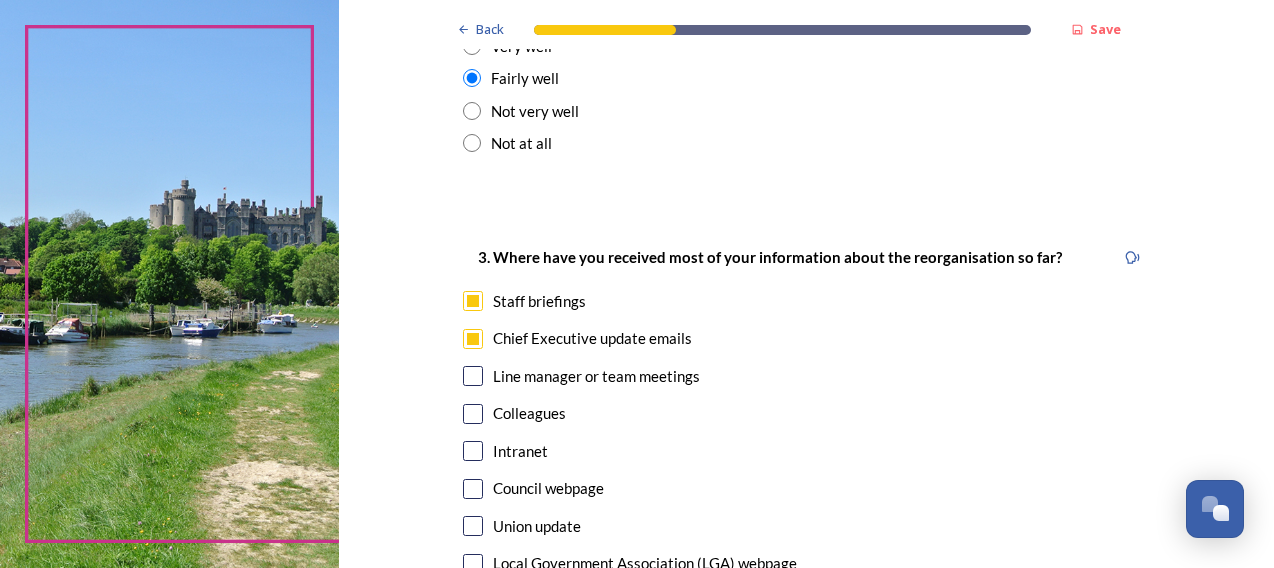 click at bounding box center [473, 376] 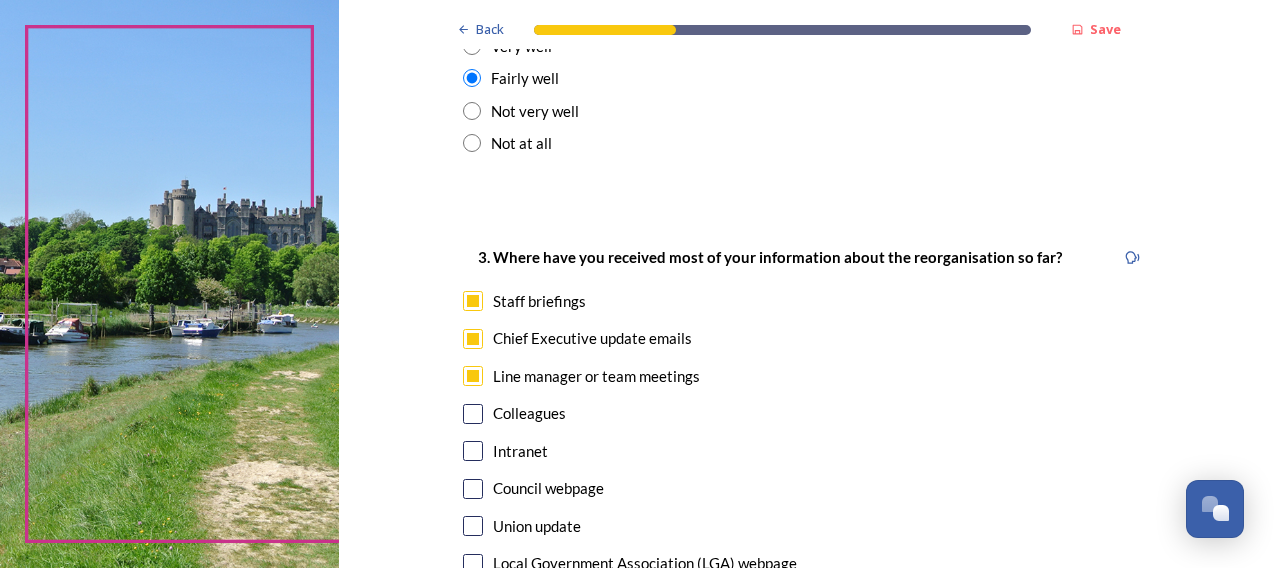 scroll, scrollTop: 1000, scrollLeft: 0, axis: vertical 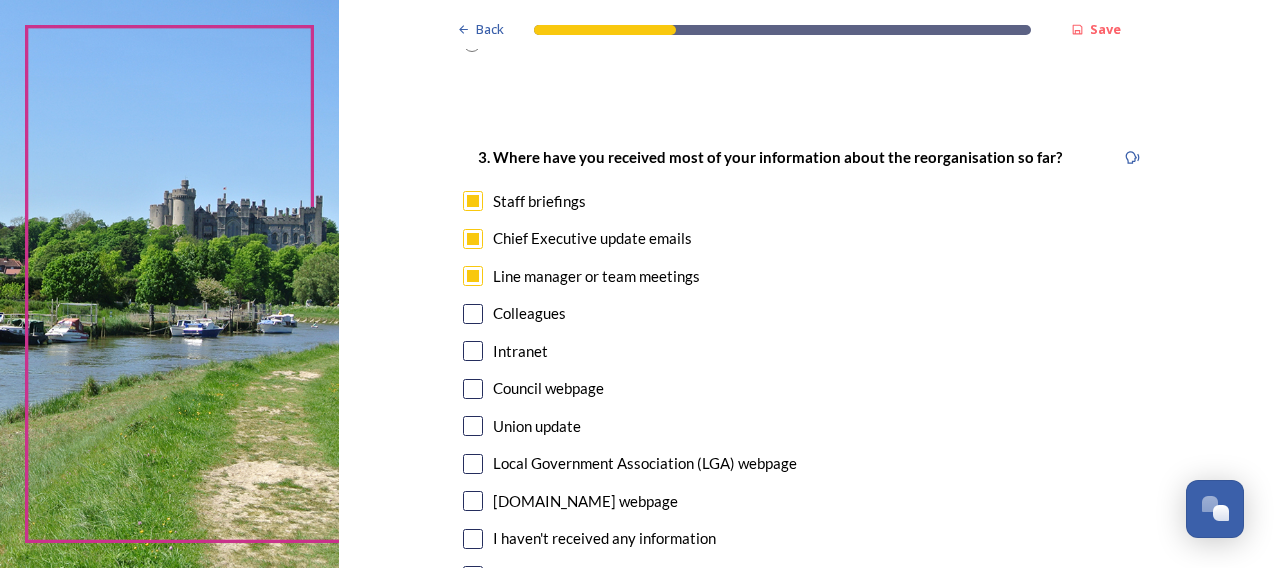 click at bounding box center (473, 314) 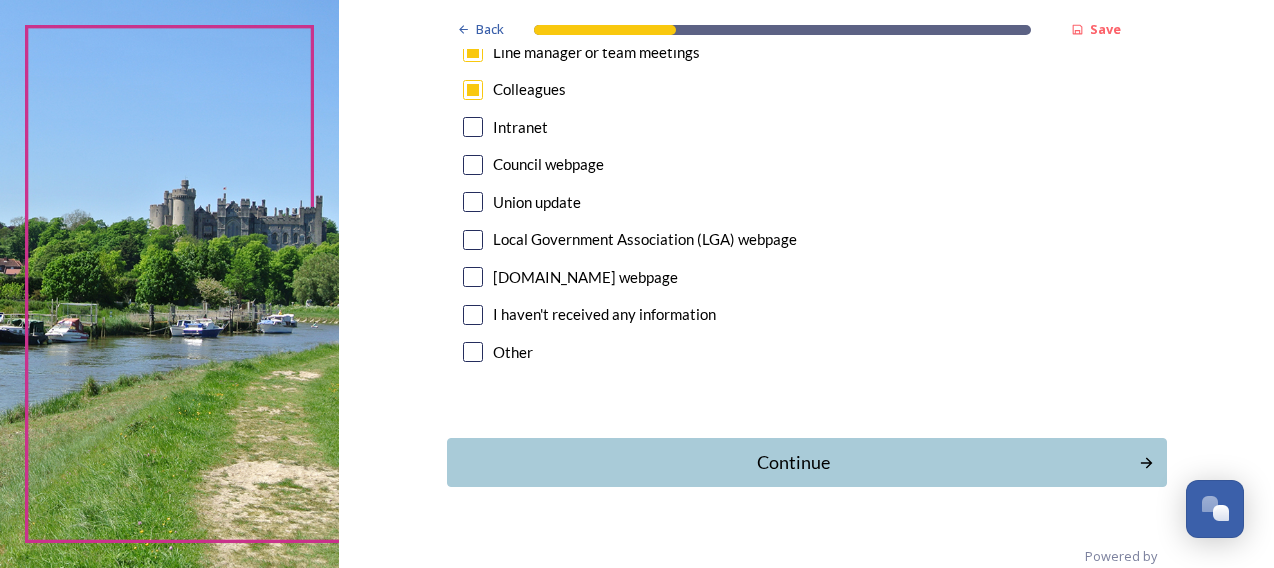 scroll, scrollTop: 1237, scrollLeft: 0, axis: vertical 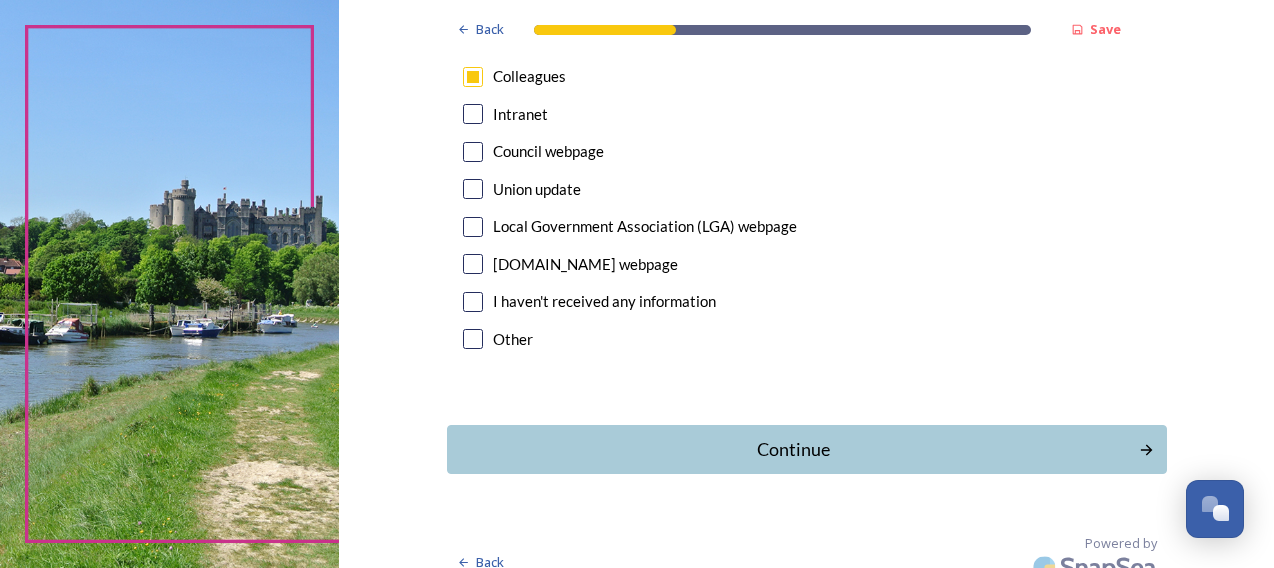 drag, startPoint x: 773, startPoint y: 436, endPoint x: 806, endPoint y: 402, distance: 47.38143 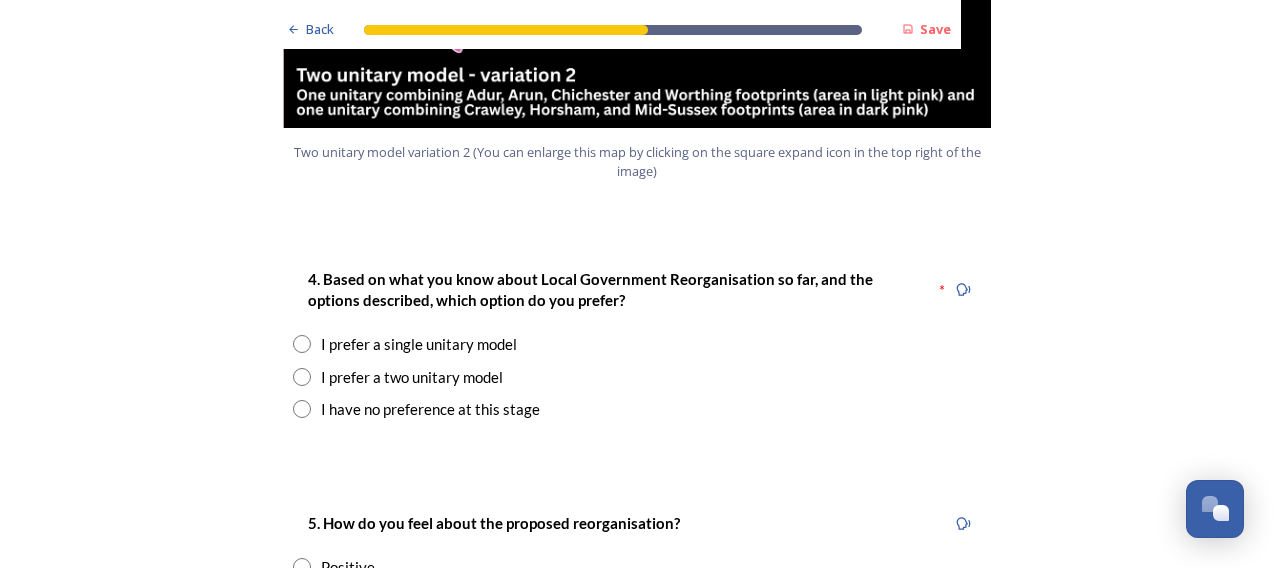 scroll, scrollTop: 2500, scrollLeft: 0, axis: vertical 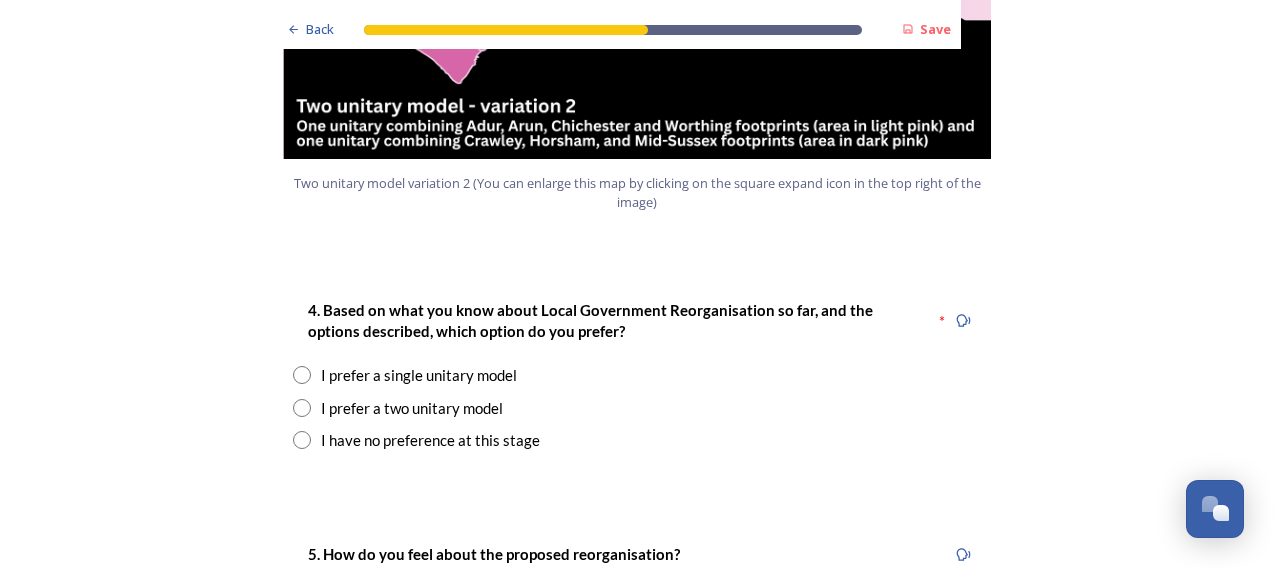 click at bounding box center [302, 440] 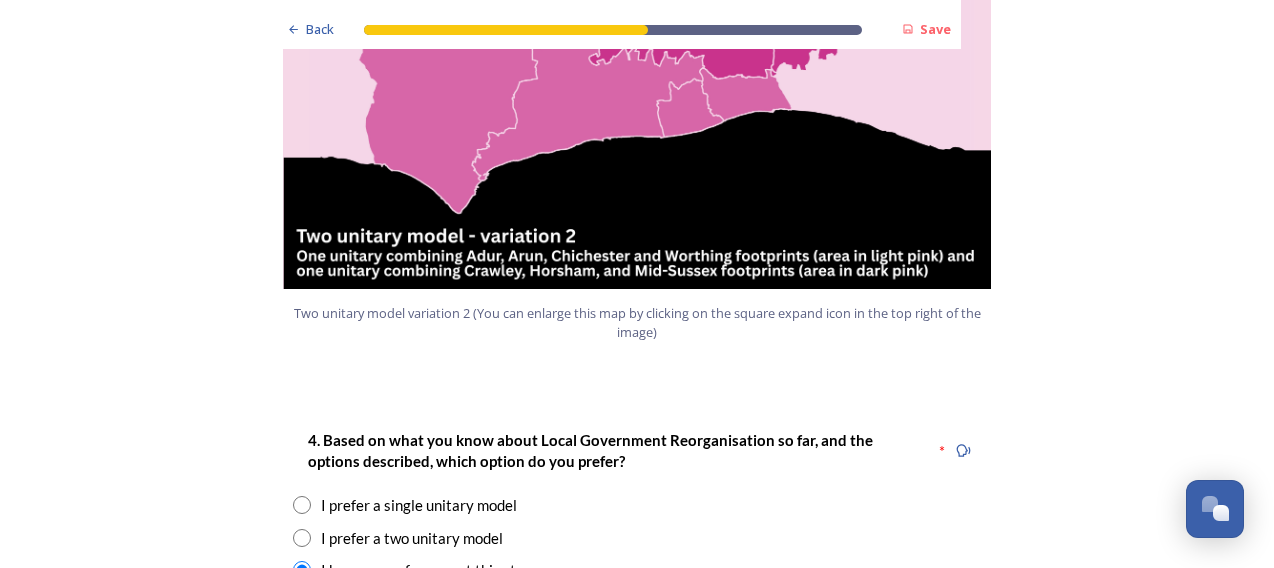 scroll, scrollTop: 2500, scrollLeft: 0, axis: vertical 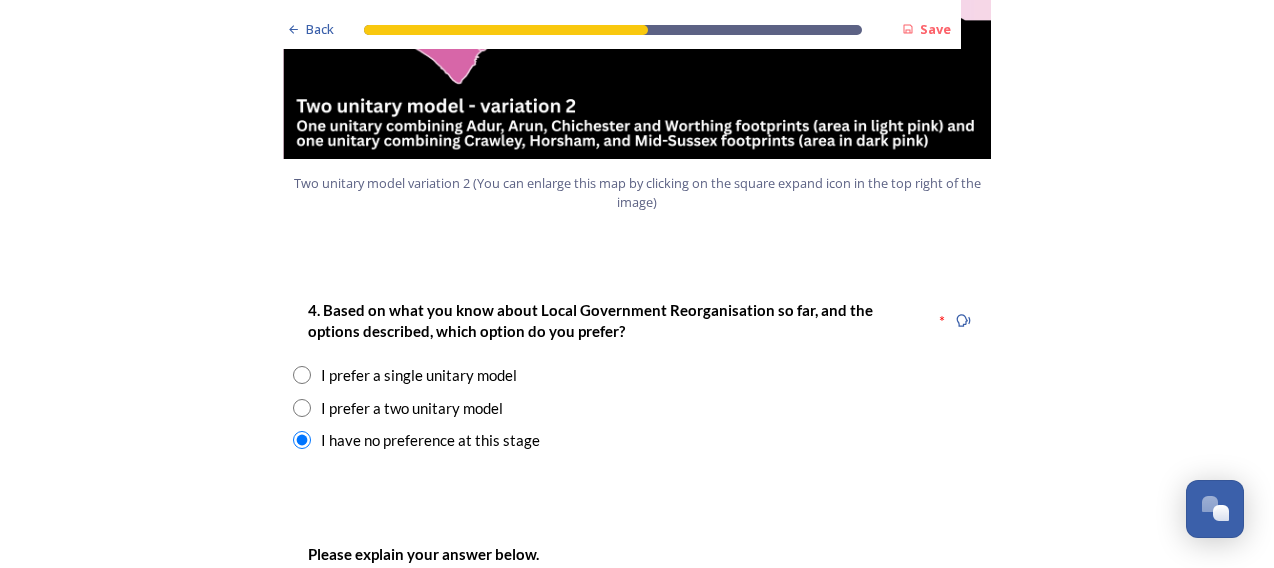 click at bounding box center [302, 408] 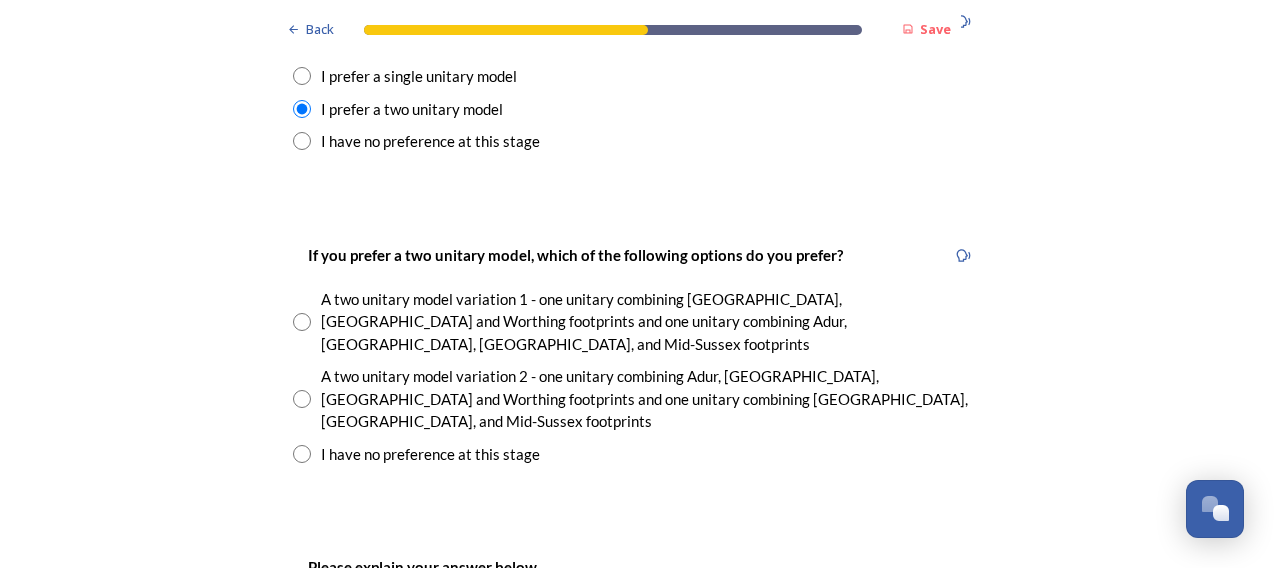scroll, scrollTop: 2800, scrollLeft: 0, axis: vertical 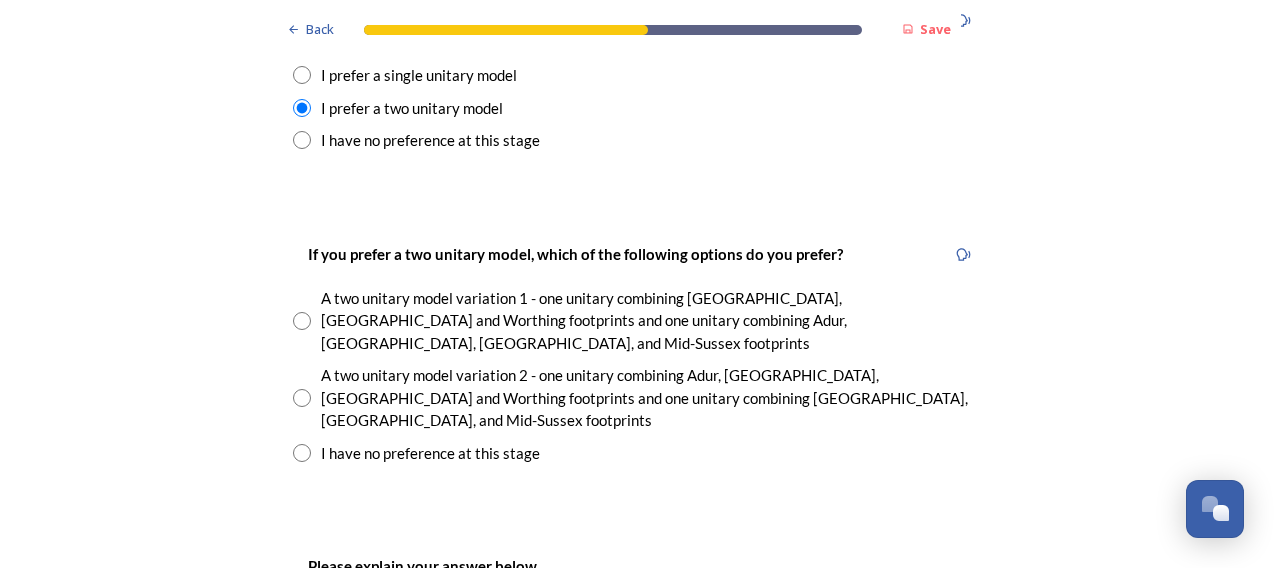 click at bounding box center [302, 398] 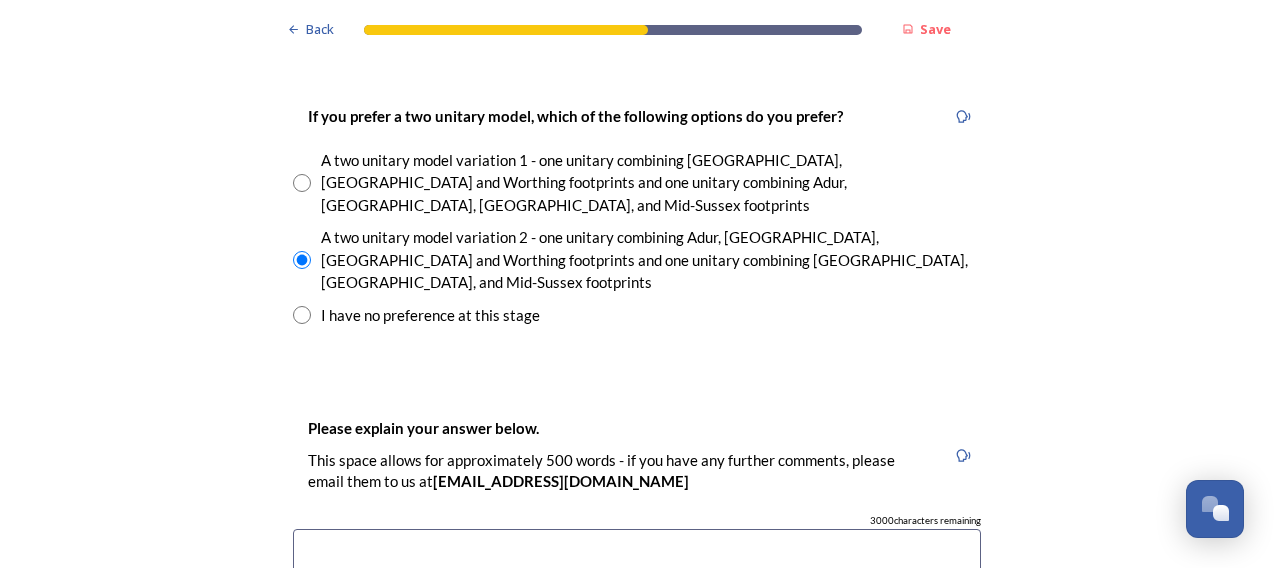 scroll, scrollTop: 3000, scrollLeft: 0, axis: vertical 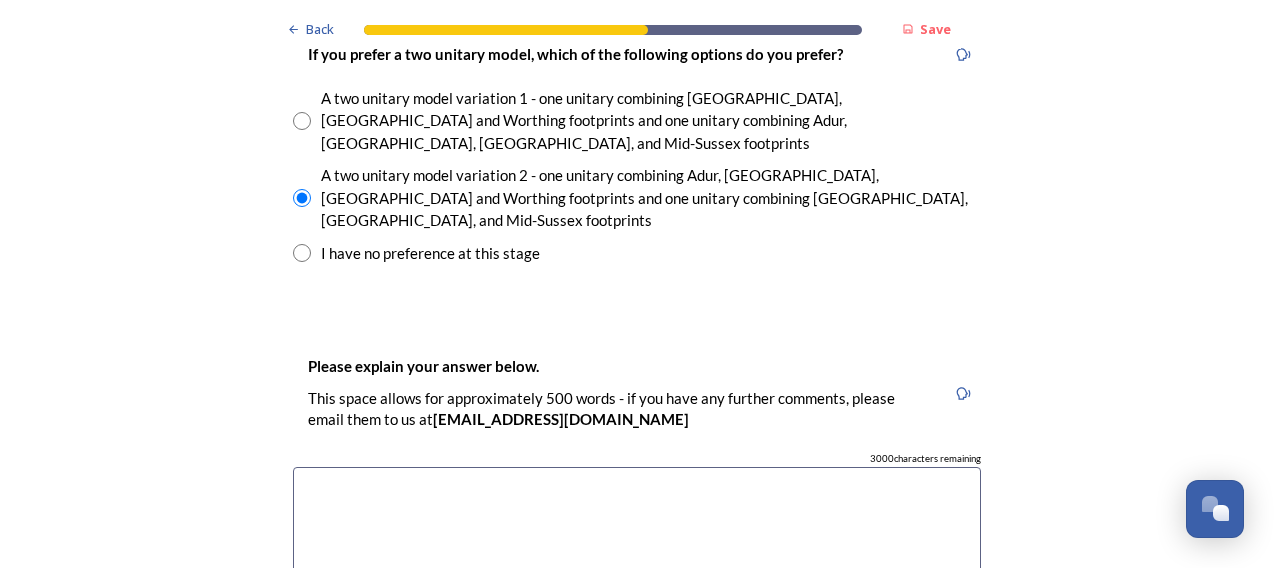 click at bounding box center (637, 579) 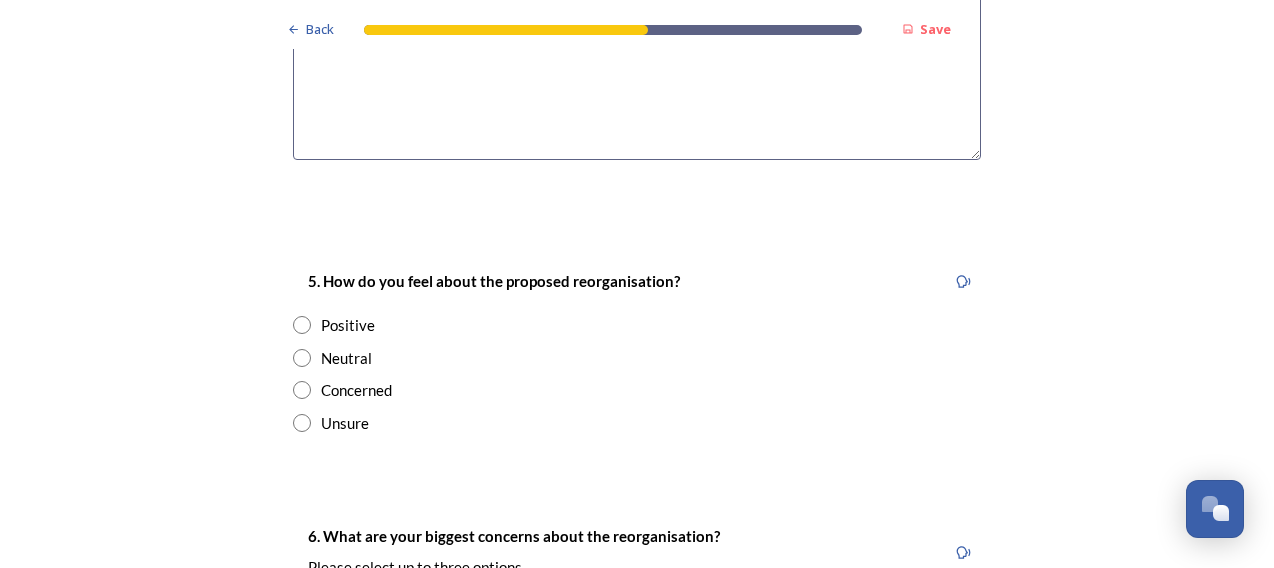 scroll, scrollTop: 3500, scrollLeft: 0, axis: vertical 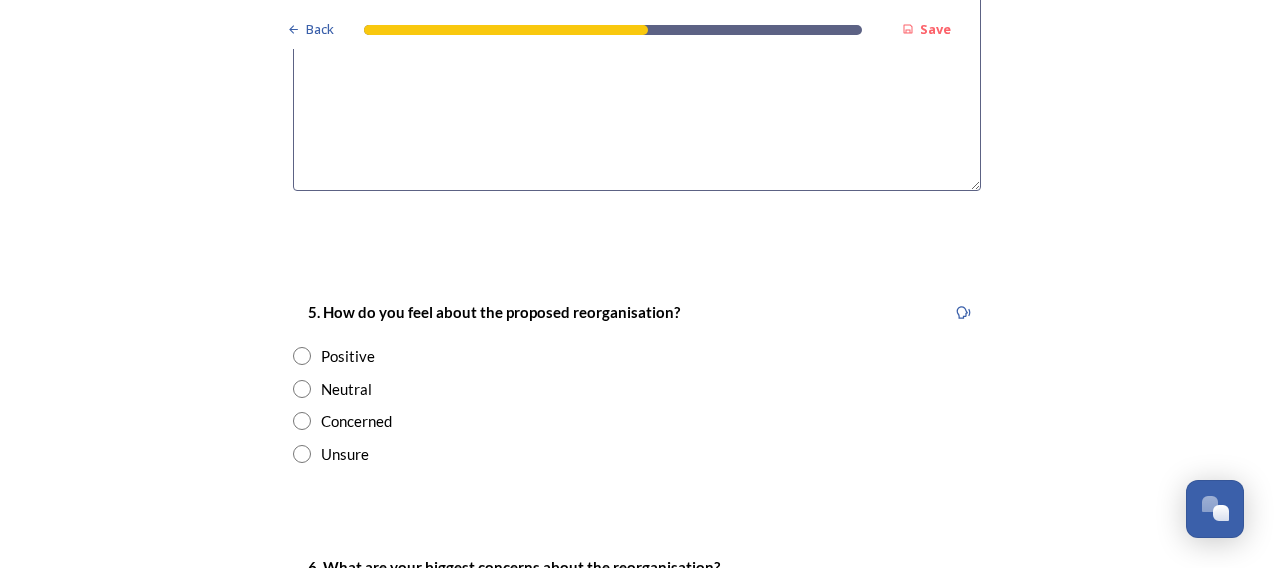 type on "As a Coastal District Council it seems the best way for the Councils along the coast to work together as they have the same needs/experience." 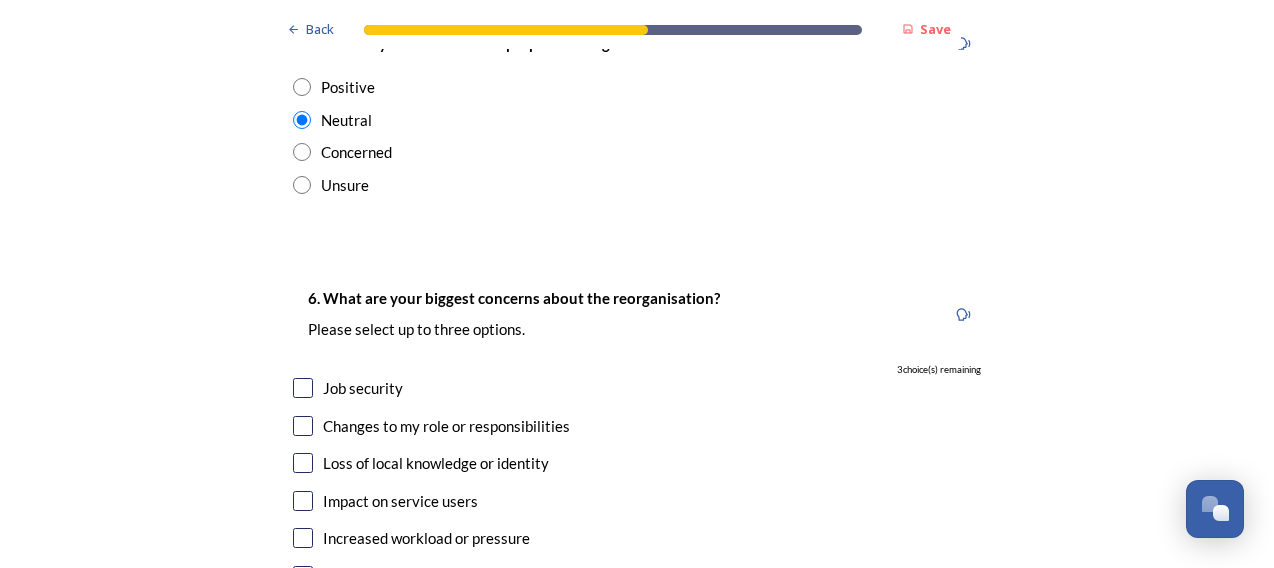 scroll, scrollTop: 3800, scrollLeft: 0, axis: vertical 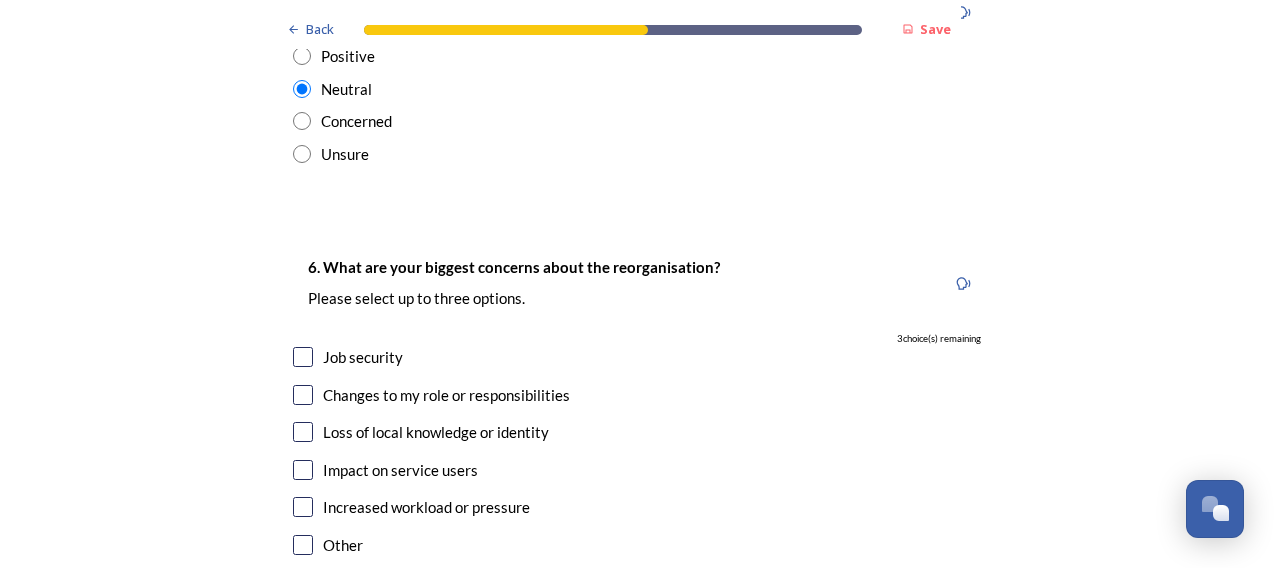 click at bounding box center [303, 470] 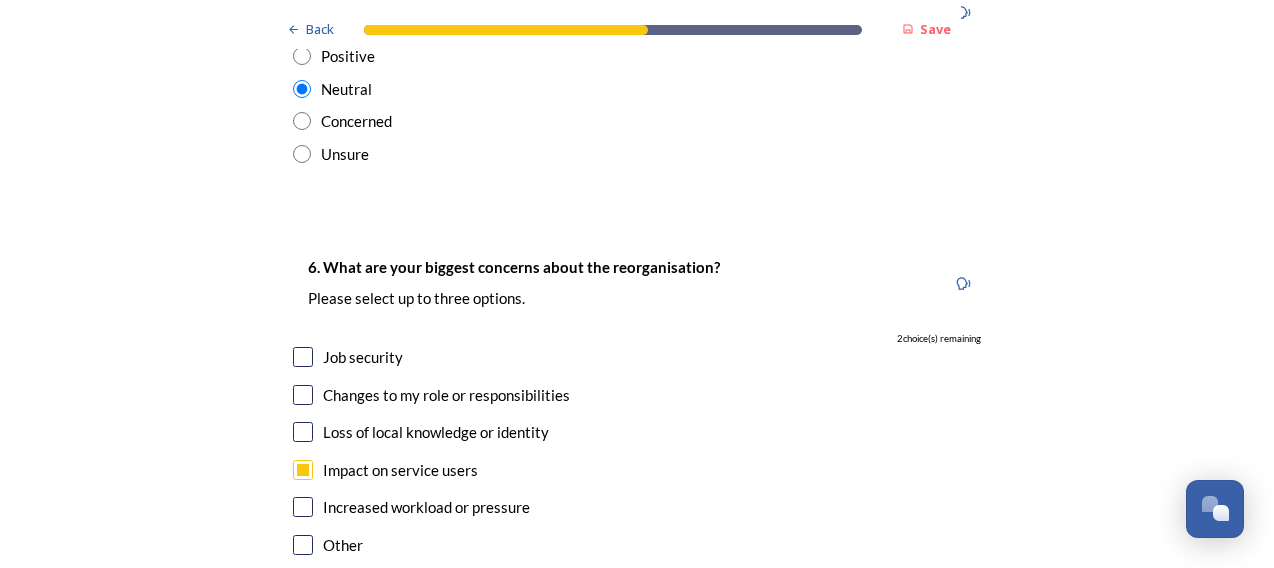 click at bounding box center [303, 507] 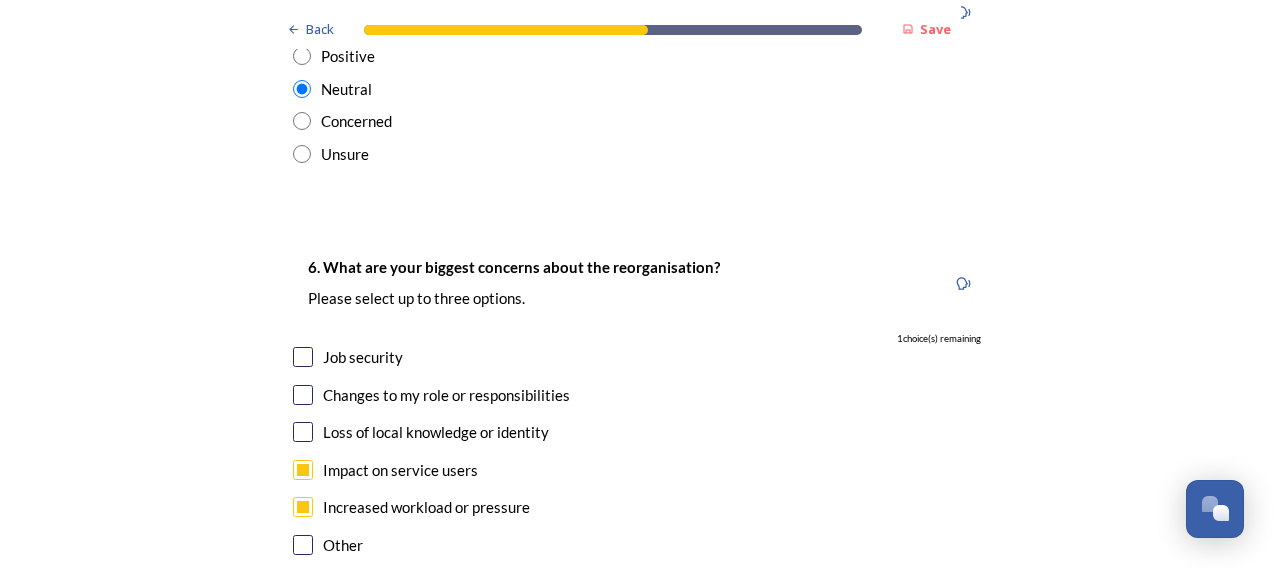 click at bounding box center [303, 432] 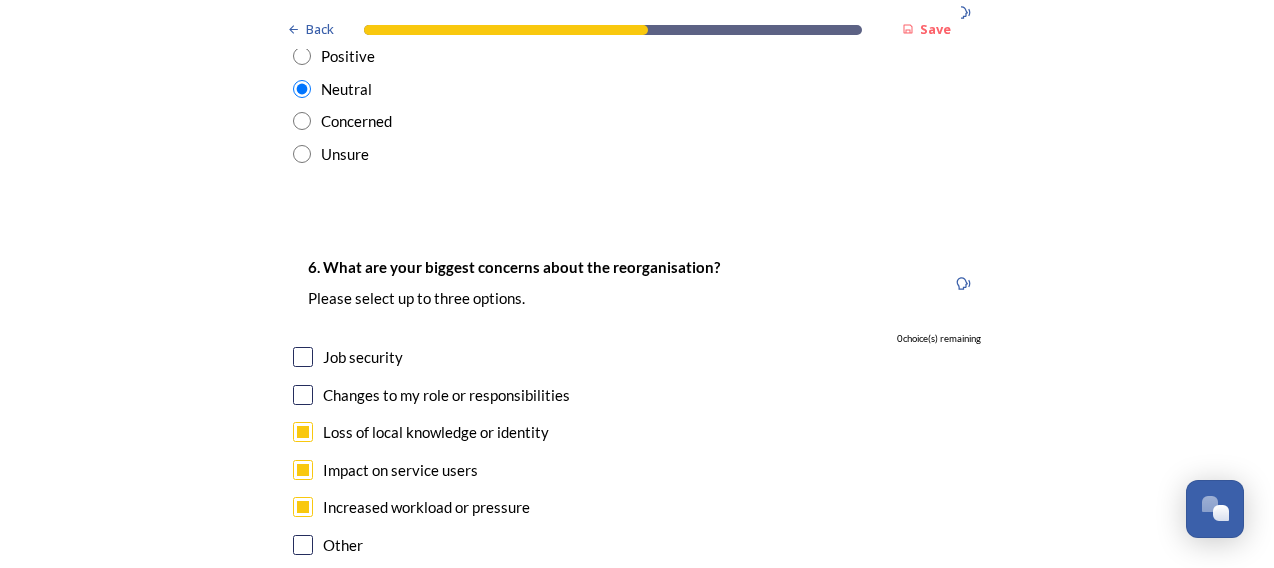 click at bounding box center [303, 357] 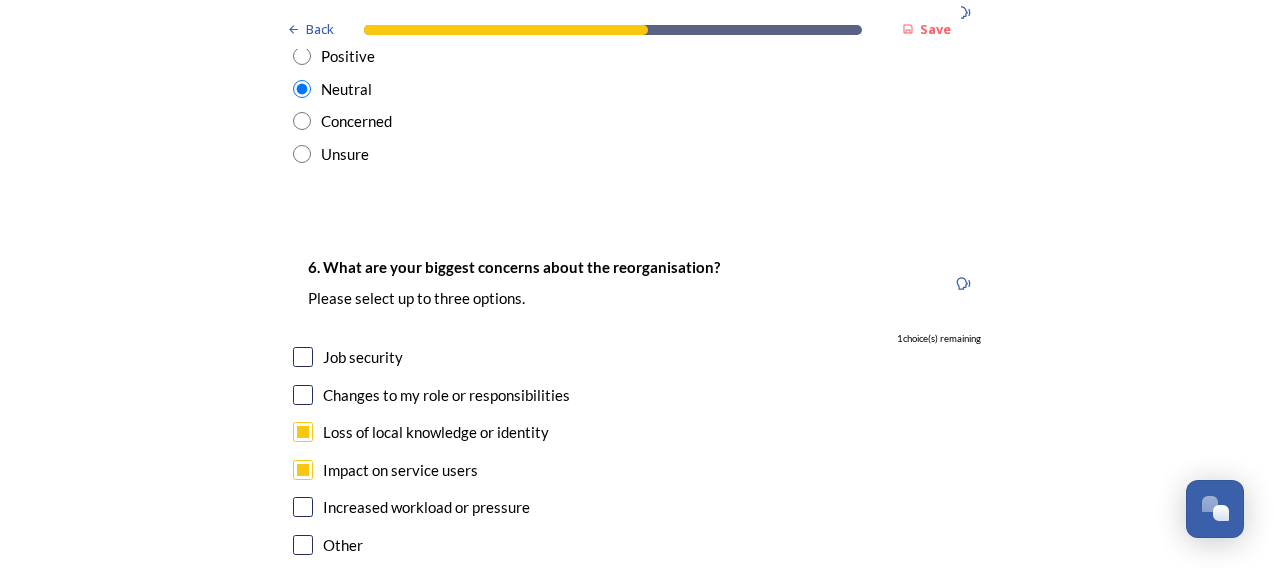 click at bounding box center [303, 357] 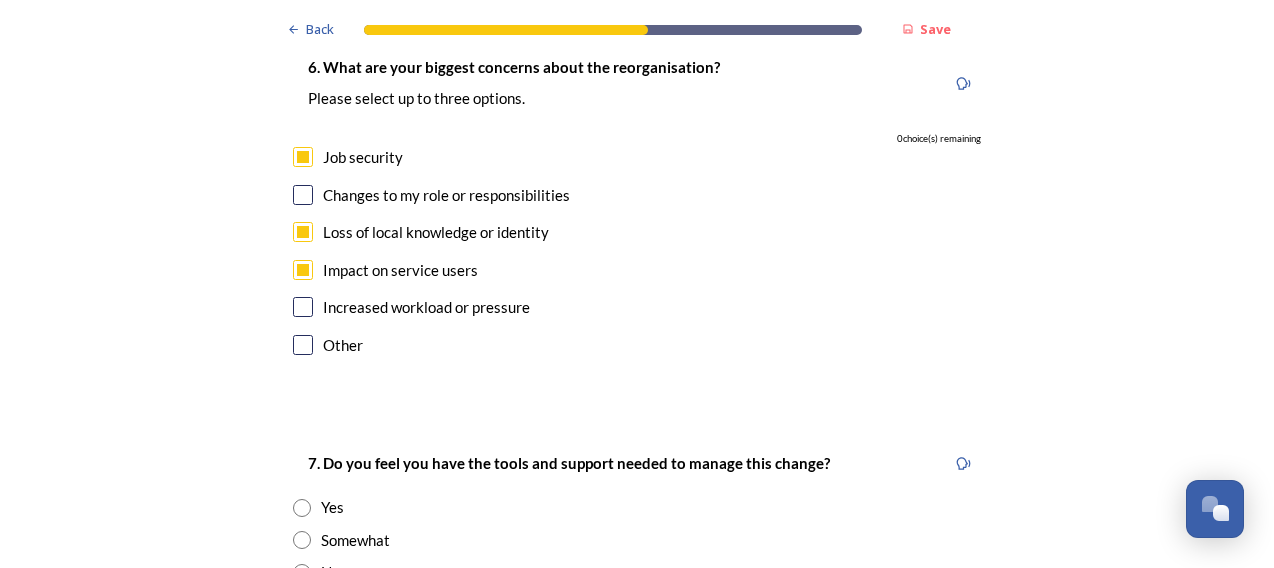 scroll, scrollTop: 4100, scrollLeft: 0, axis: vertical 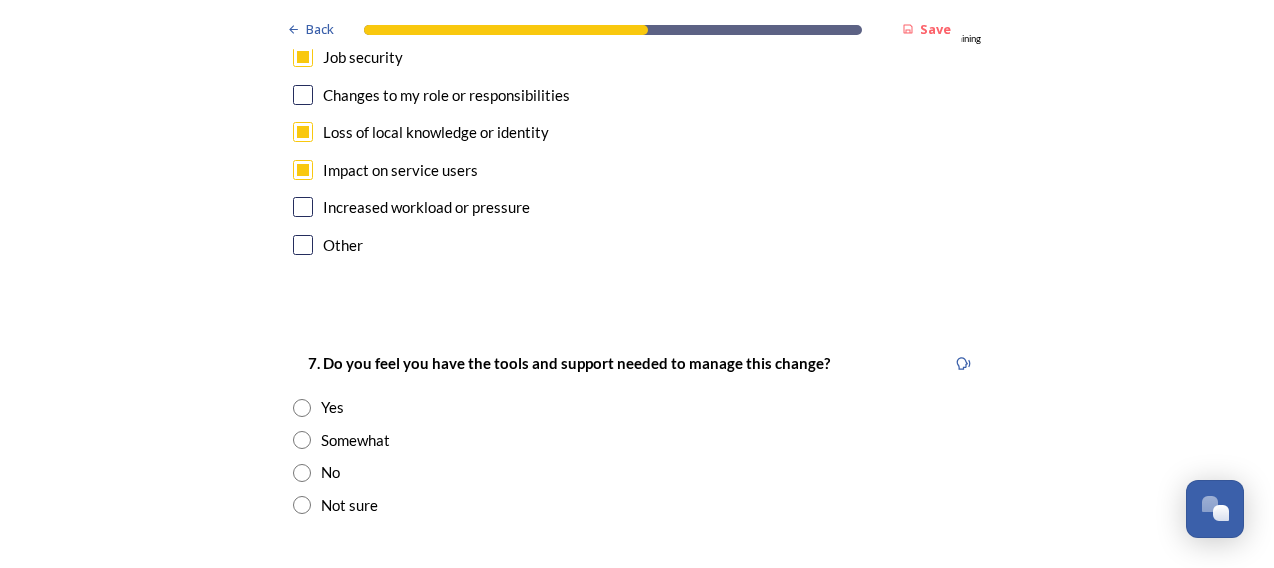 click at bounding box center [302, 440] 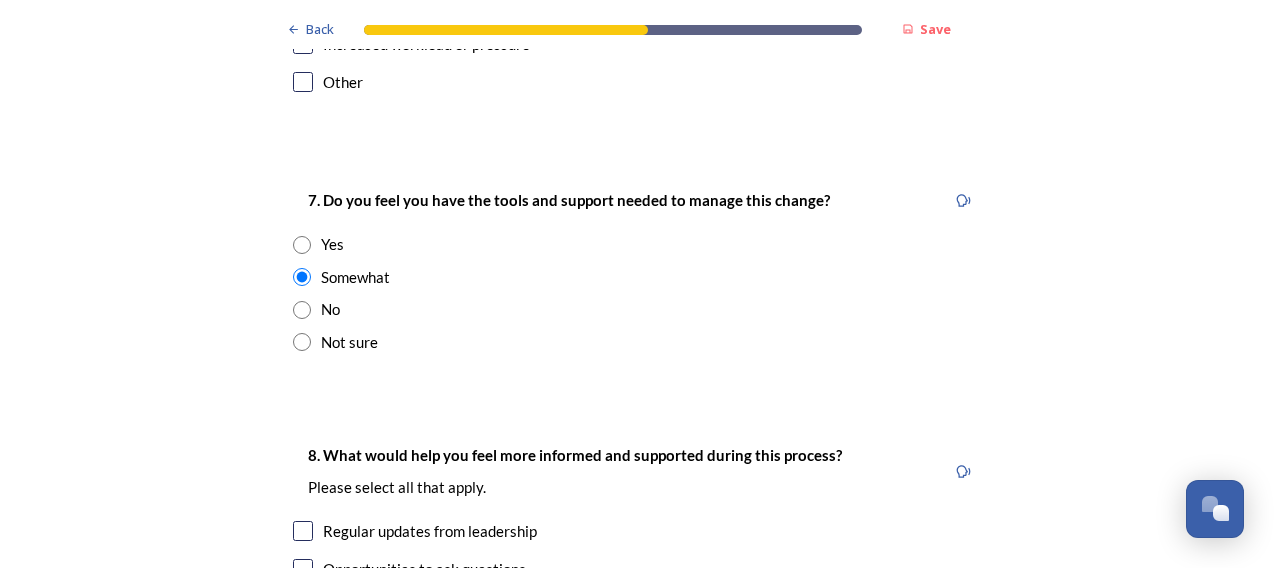 scroll, scrollTop: 4200, scrollLeft: 0, axis: vertical 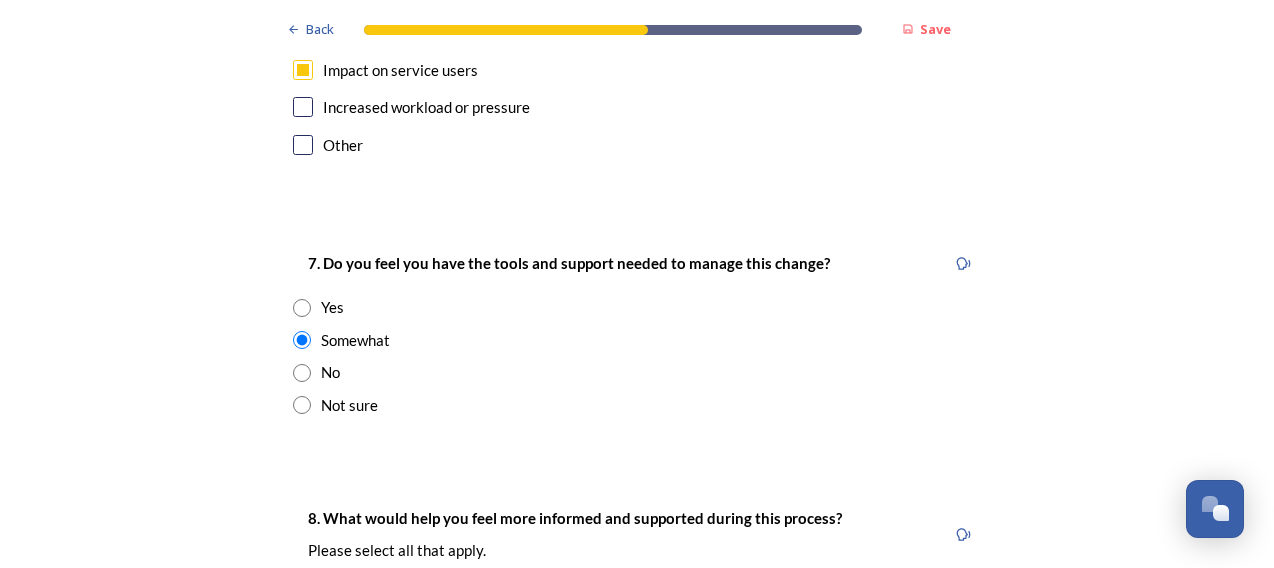 drag, startPoint x: 295, startPoint y: 203, endPoint x: 393, endPoint y: 253, distance: 110.01818 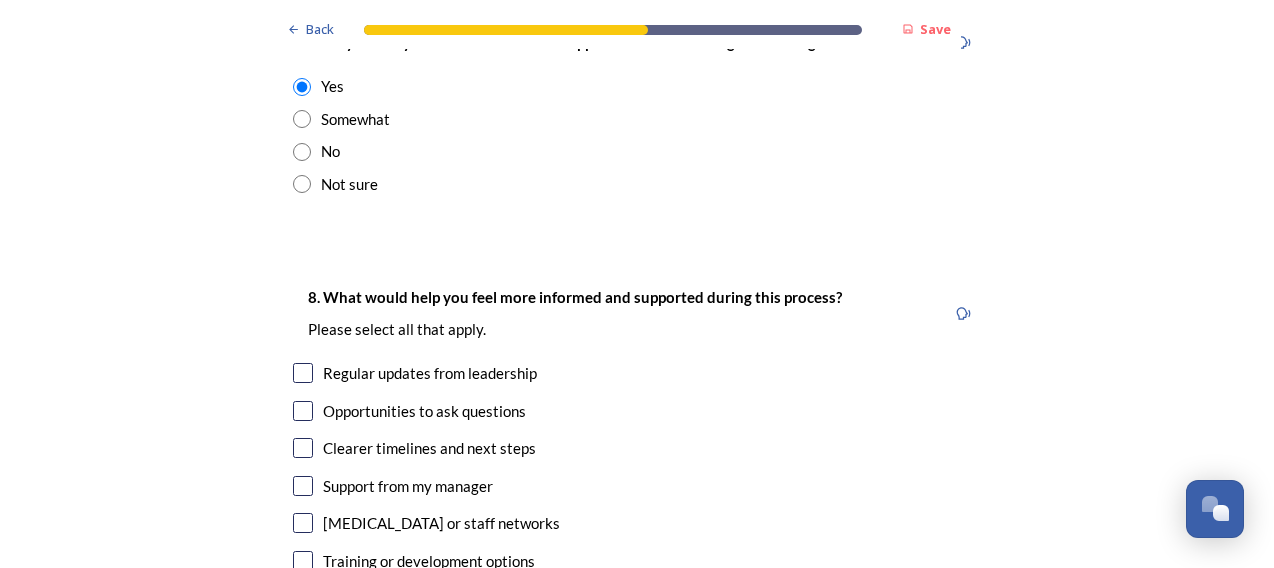 scroll, scrollTop: 4500, scrollLeft: 0, axis: vertical 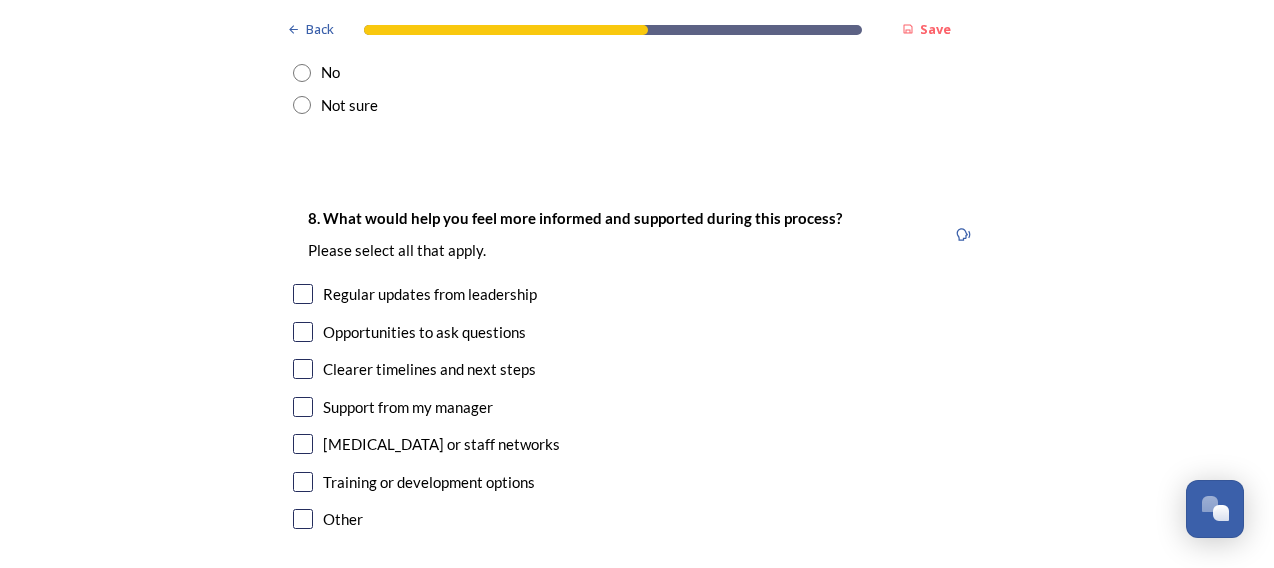click at bounding box center (303, 519) 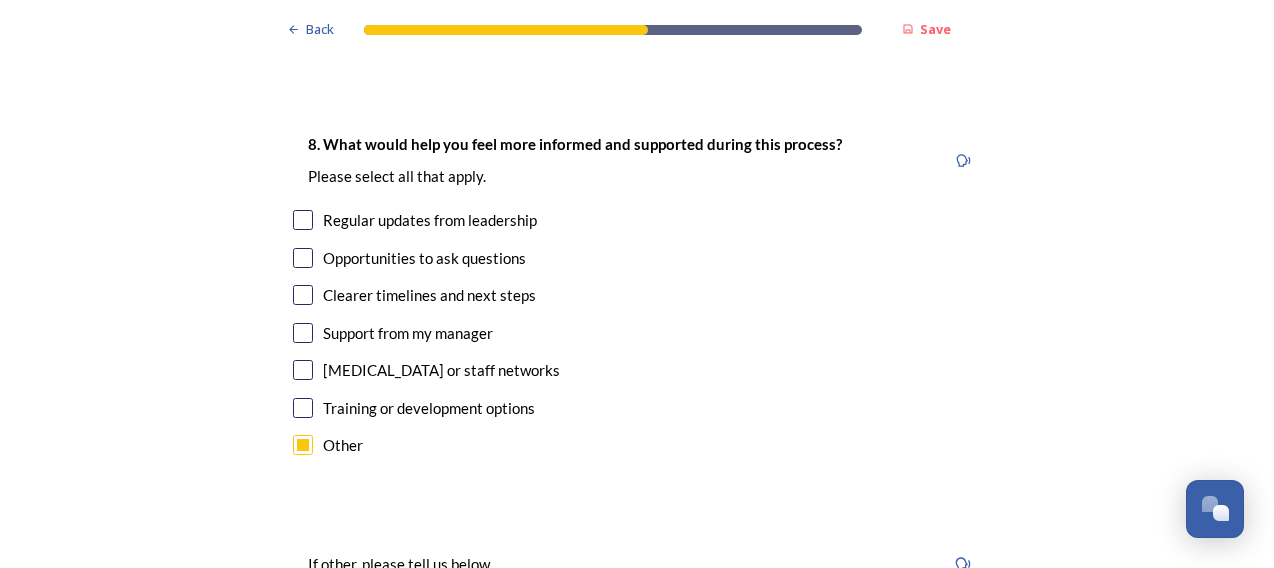scroll, scrollTop: 4700, scrollLeft: 0, axis: vertical 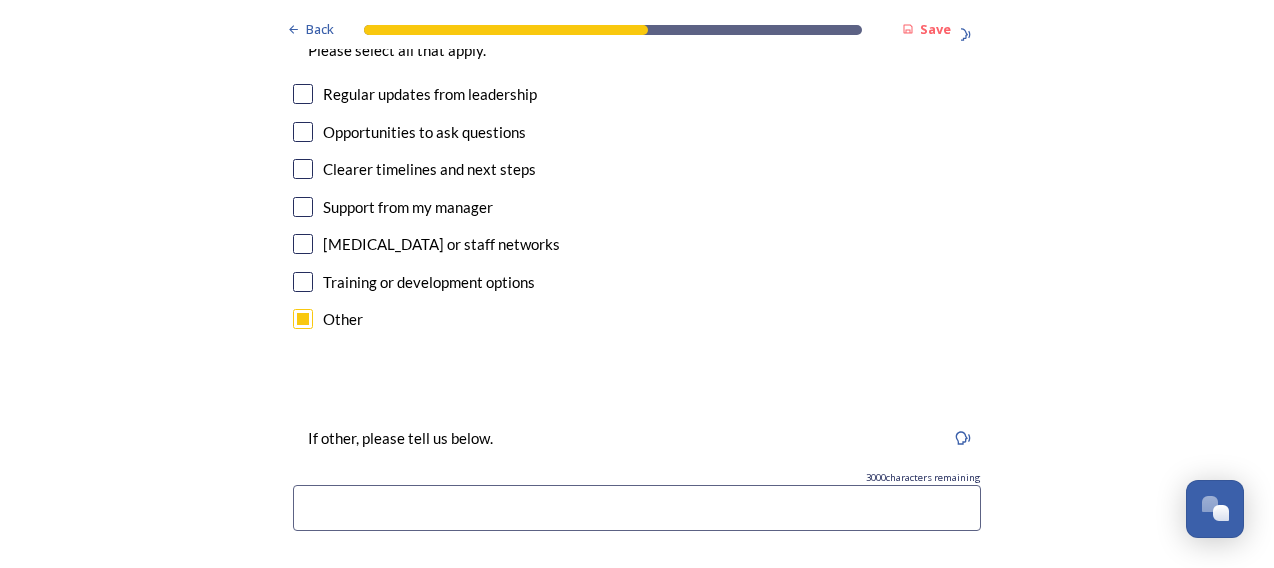 click at bounding box center [637, 508] 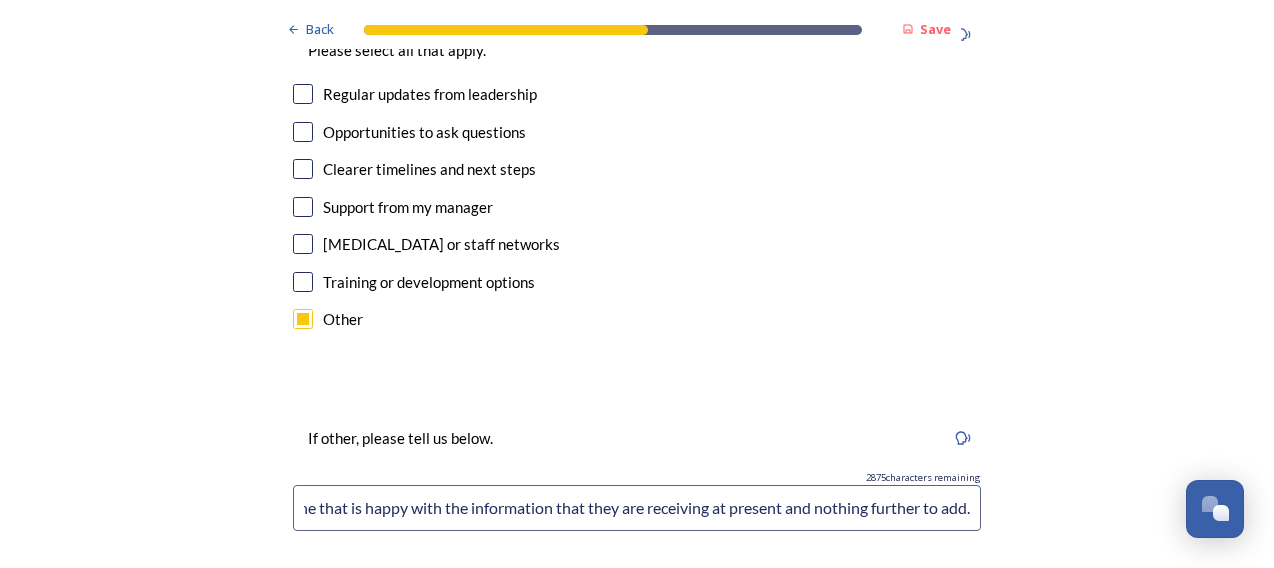 scroll, scrollTop: 0, scrollLeft: 194, axis: horizontal 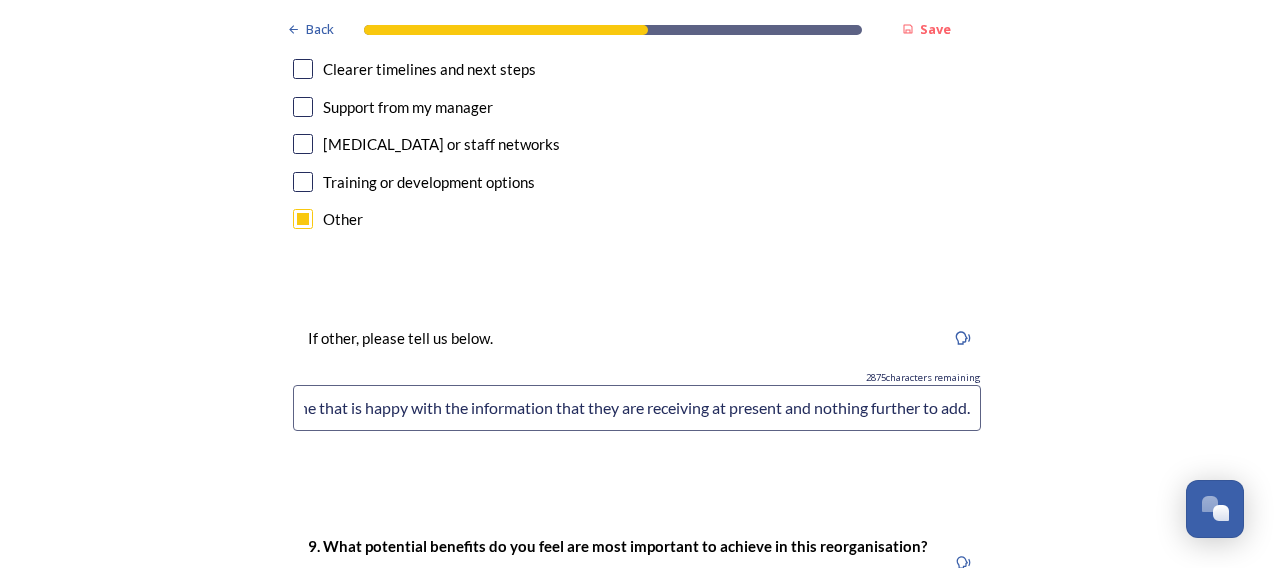 click on "You needed a box for anyone that is happy with the information that they are receiving at present and nothing further to add." at bounding box center (637, 408) 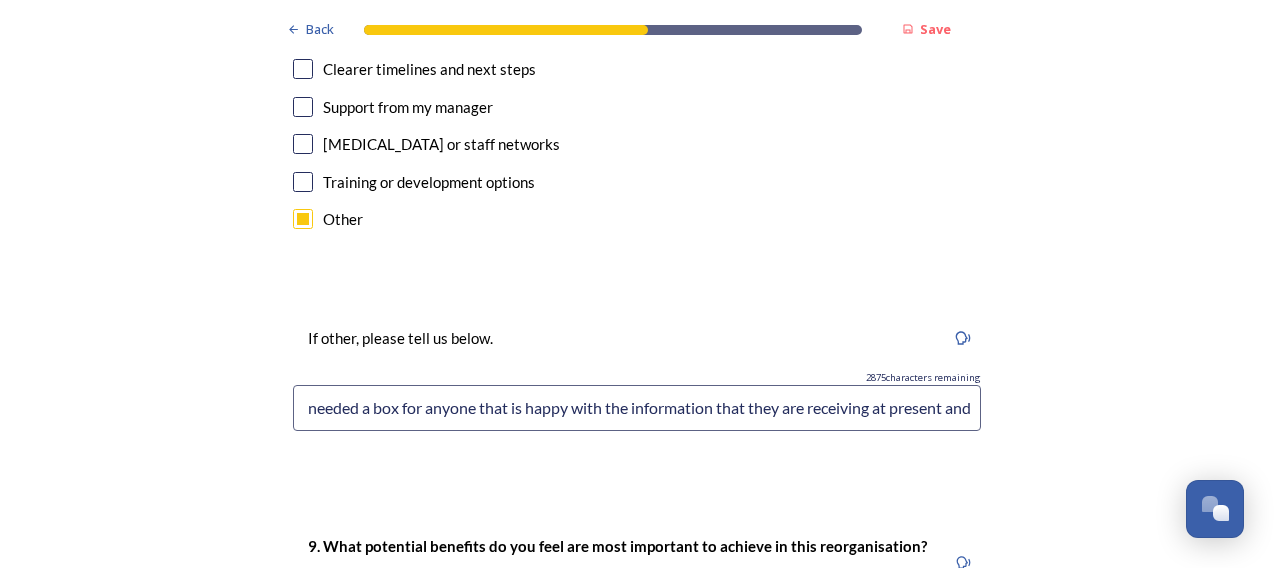 scroll, scrollTop: 0, scrollLeft: 0, axis: both 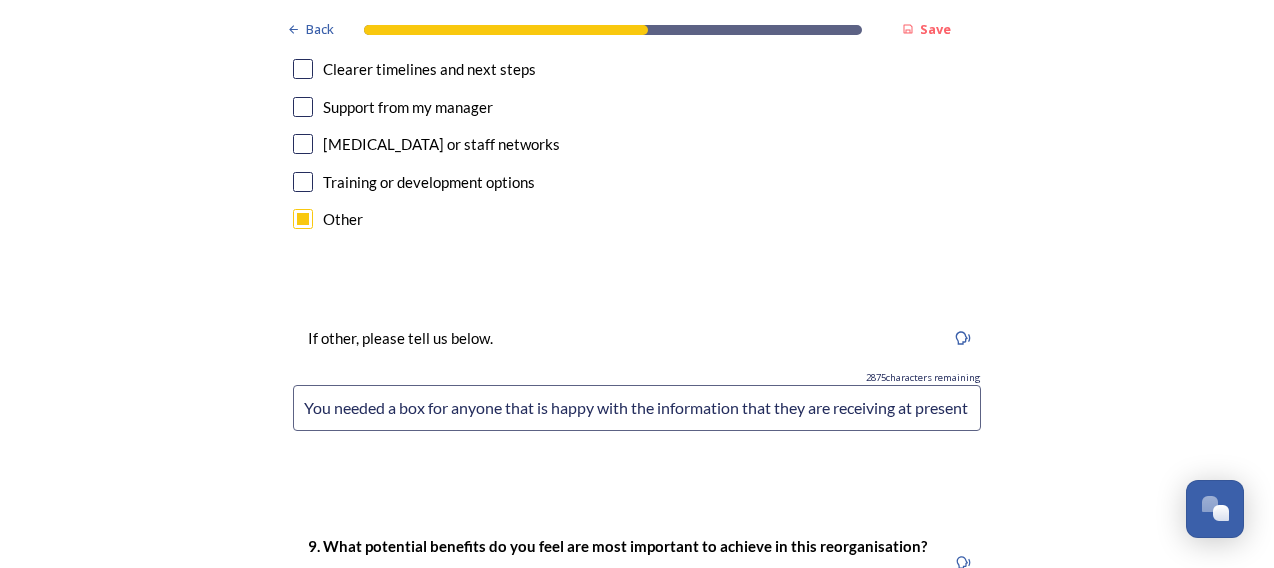 drag, startPoint x: 951, startPoint y: 305, endPoint x: 948, endPoint y: 295, distance: 10.440307 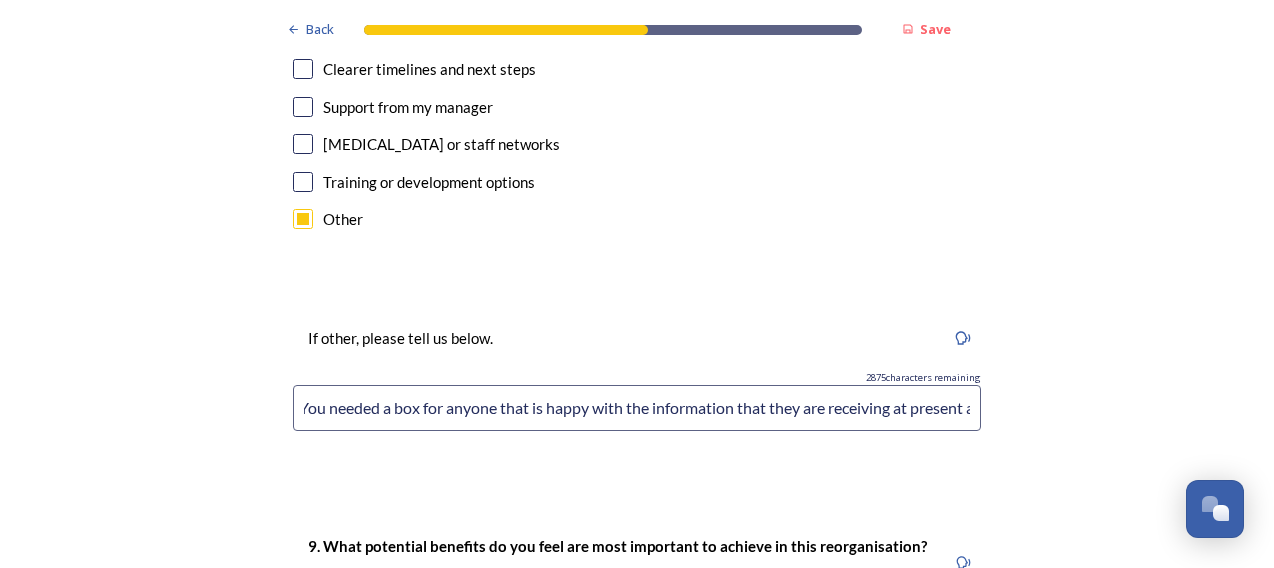 click on "You needed a box for anyone that is happy with the information that they are receiving at present and nothing further to add." at bounding box center [637, 408] 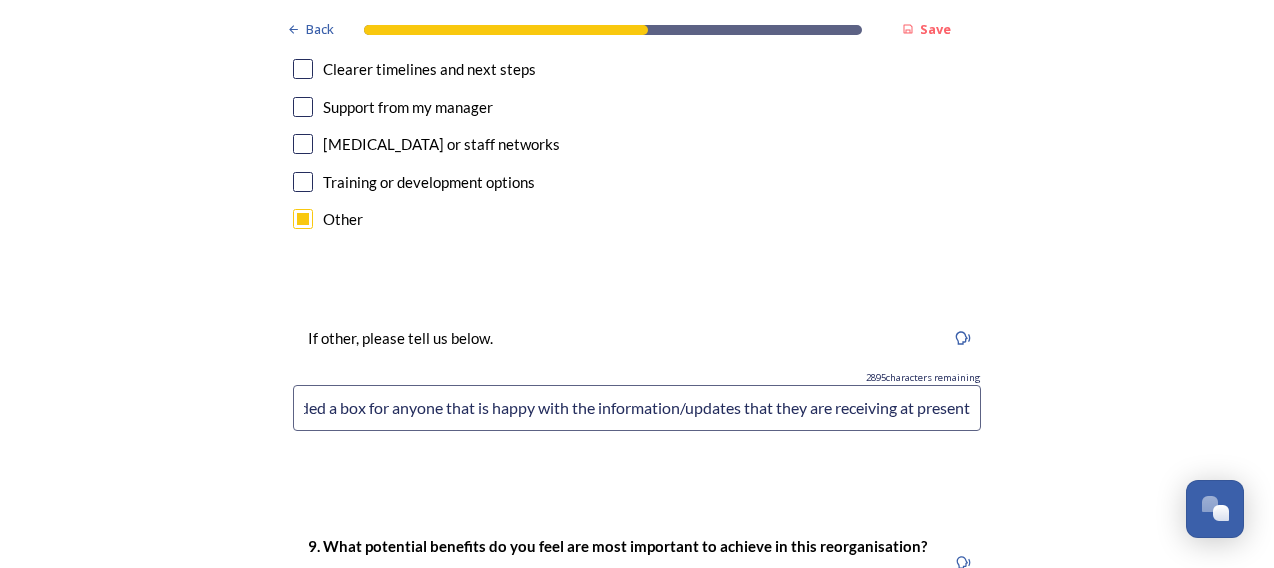 scroll, scrollTop: 0, scrollLeft: 66, axis: horizontal 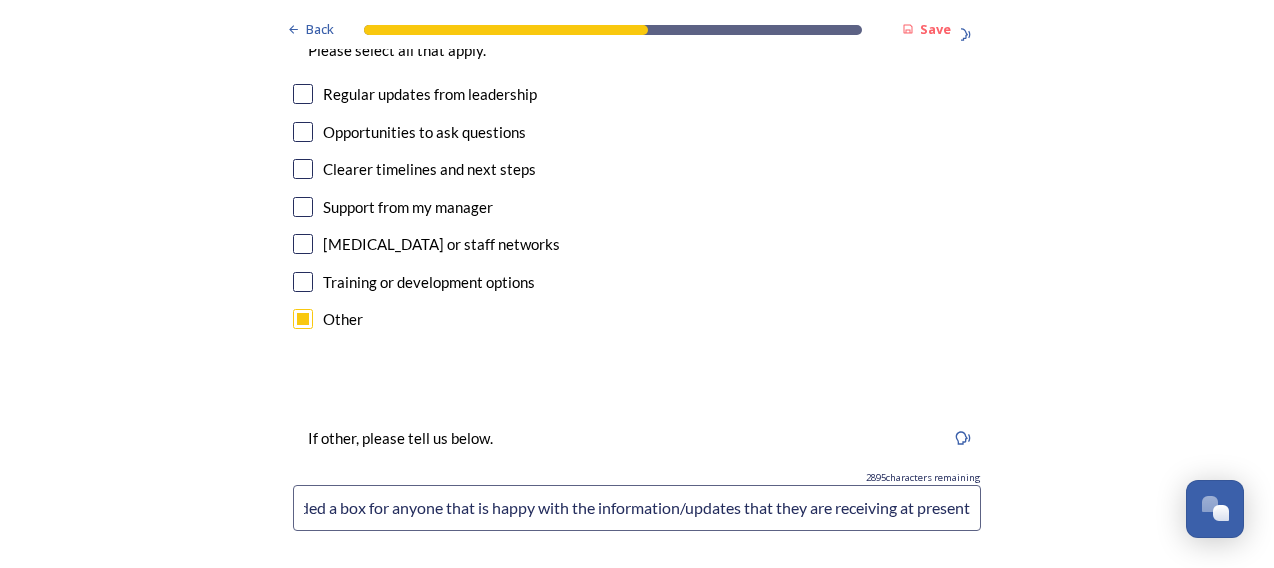 click on "You needed a box for anyone that is happy with the information/updates that they are receiving at present" at bounding box center (637, 508) 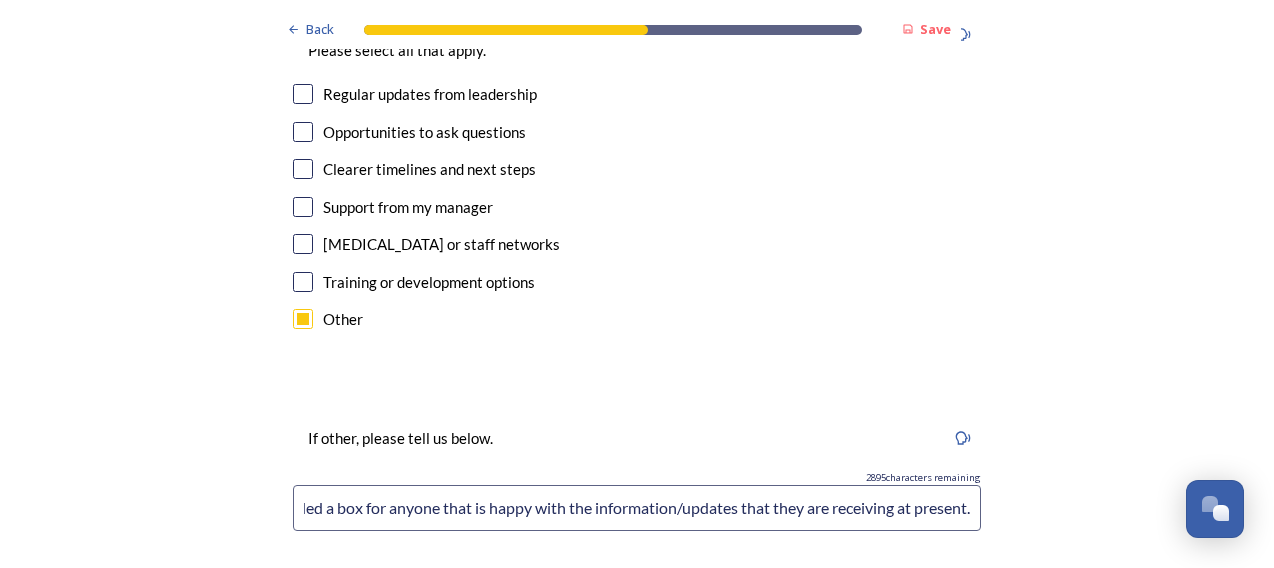 scroll, scrollTop: 0, scrollLeft: 69, axis: horizontal 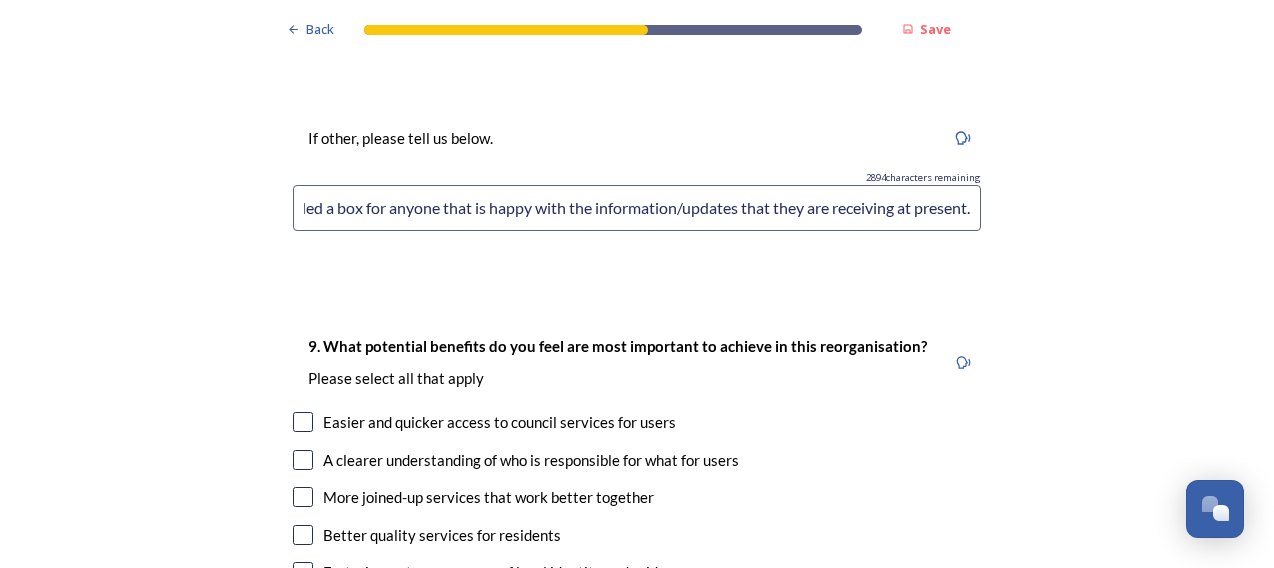 type on "You needed a box for anyone that is happy with the information/updates that they are receiving at present." 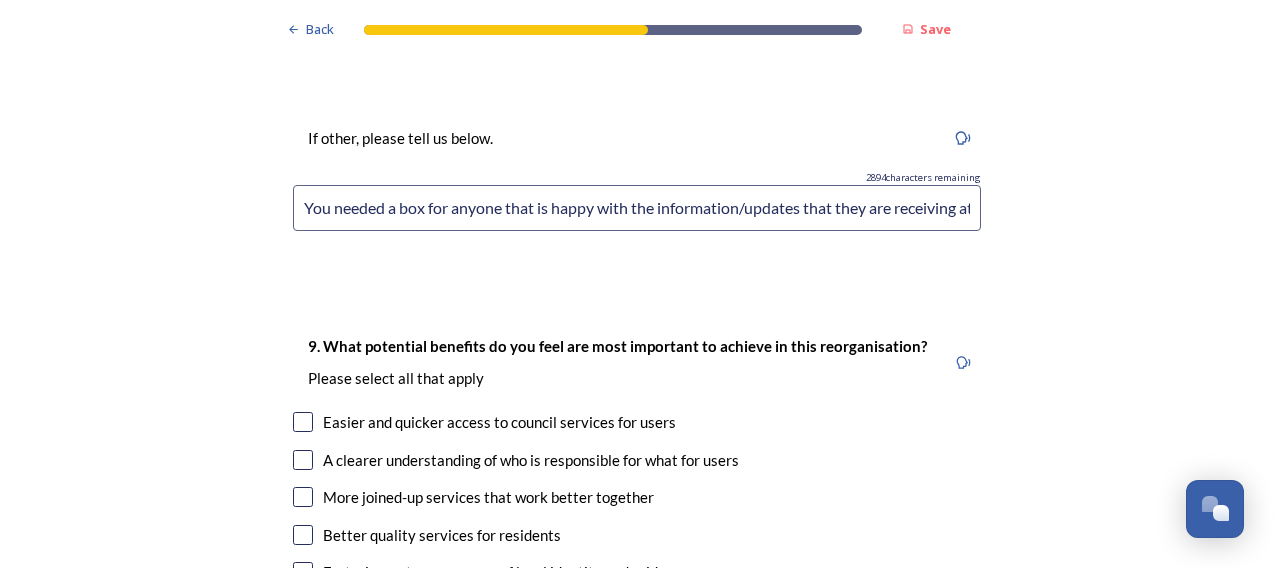 click on "A clearer understanding of who is responsible for what for users" at bounding box center (531, 460) 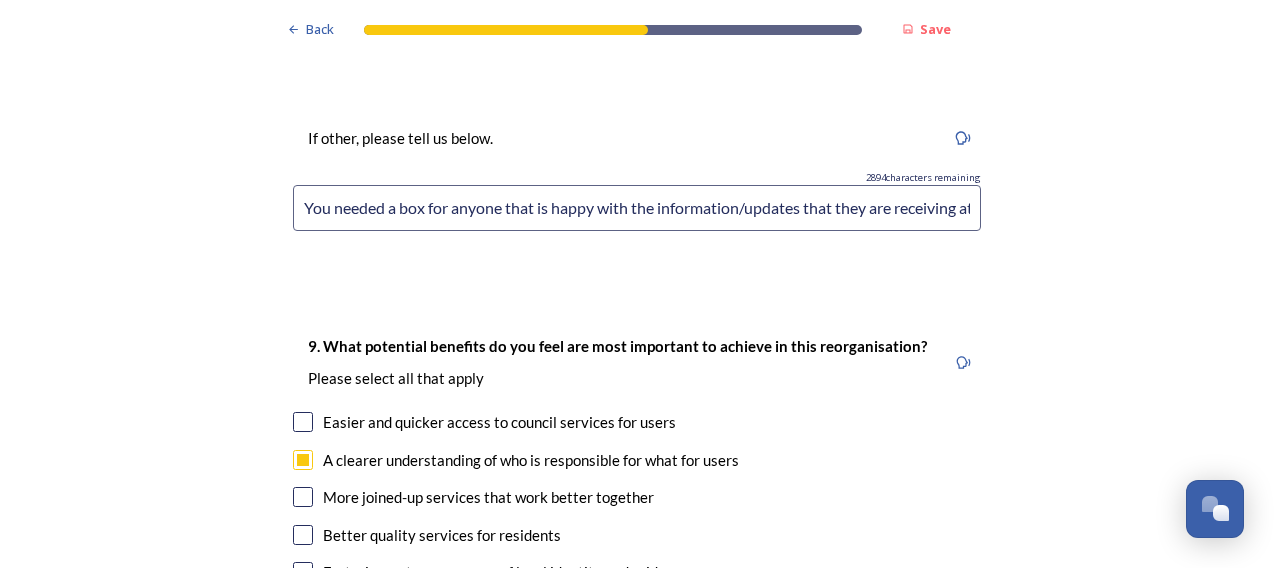 click on "More joined-up services that work better together" at bounding box center [637, 497] 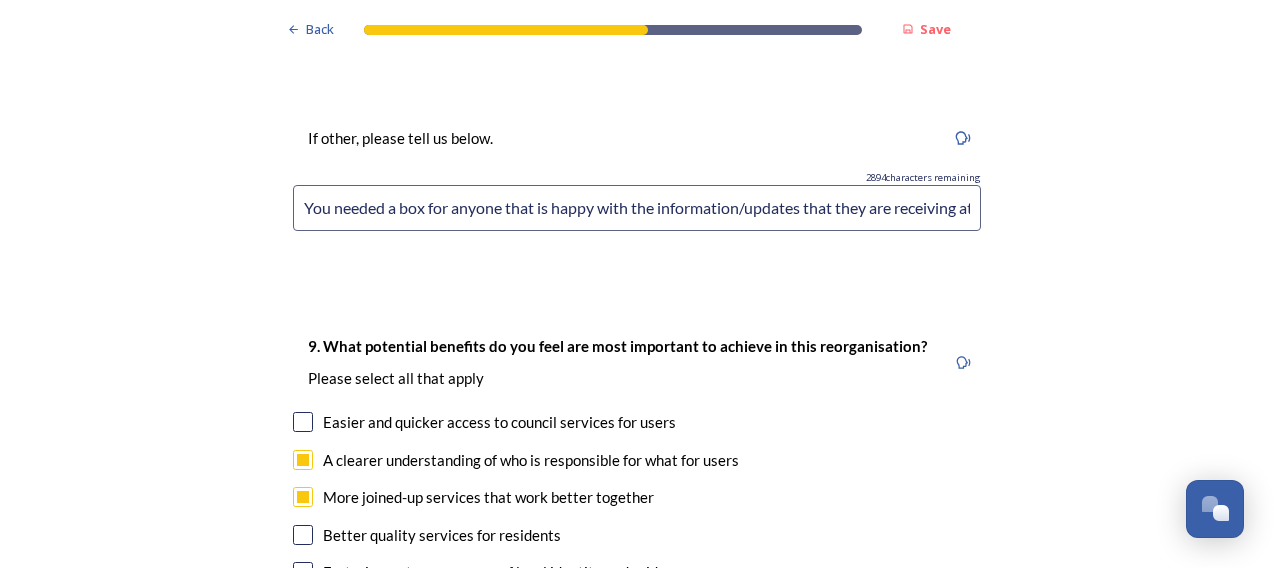 drag, startPoint x: 298, startPoint y: 354, endPoint x: 288, endPoint y: 383, distance: 30.675724 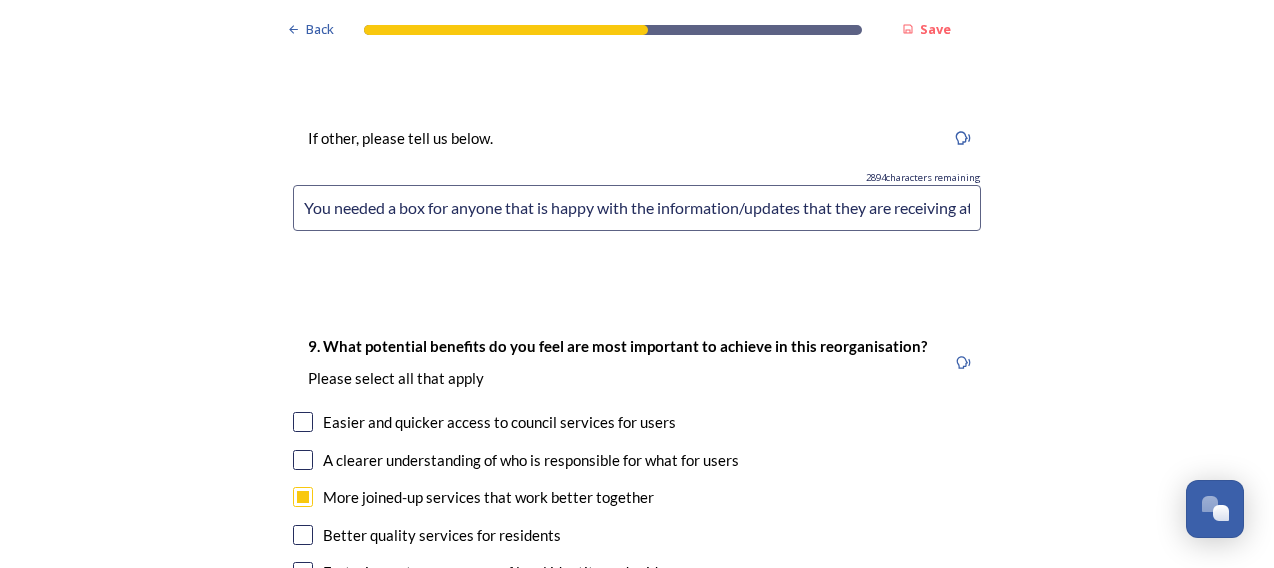 click at bounding box center [303, 497] 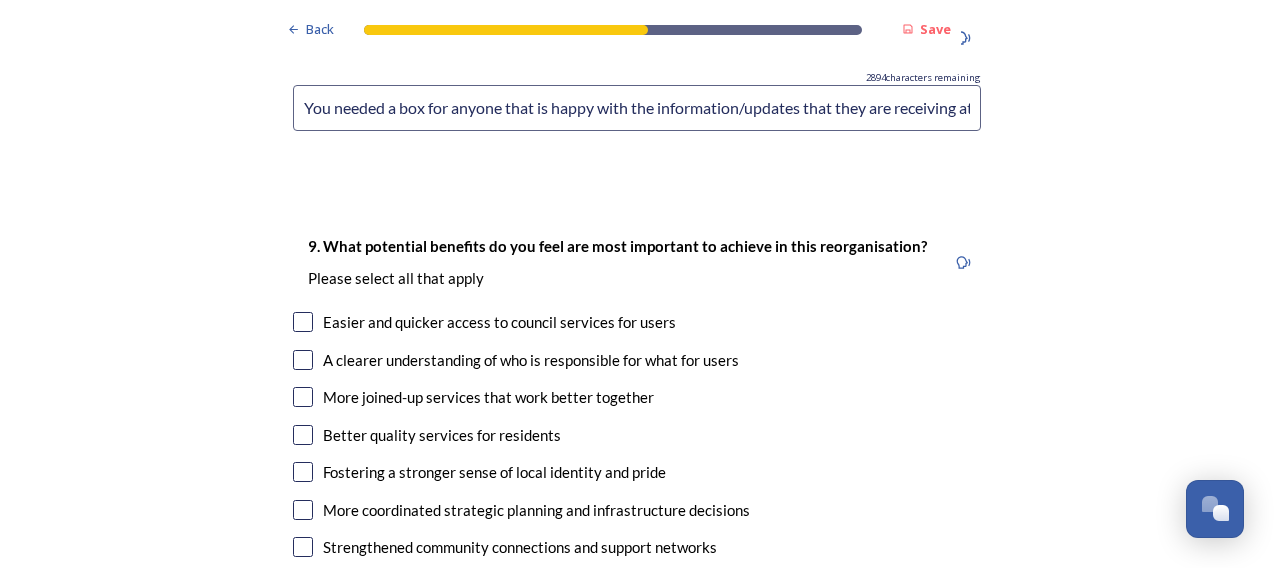 scroll, scrollTop: 5200, scrollLeft: 0, axis: vertical 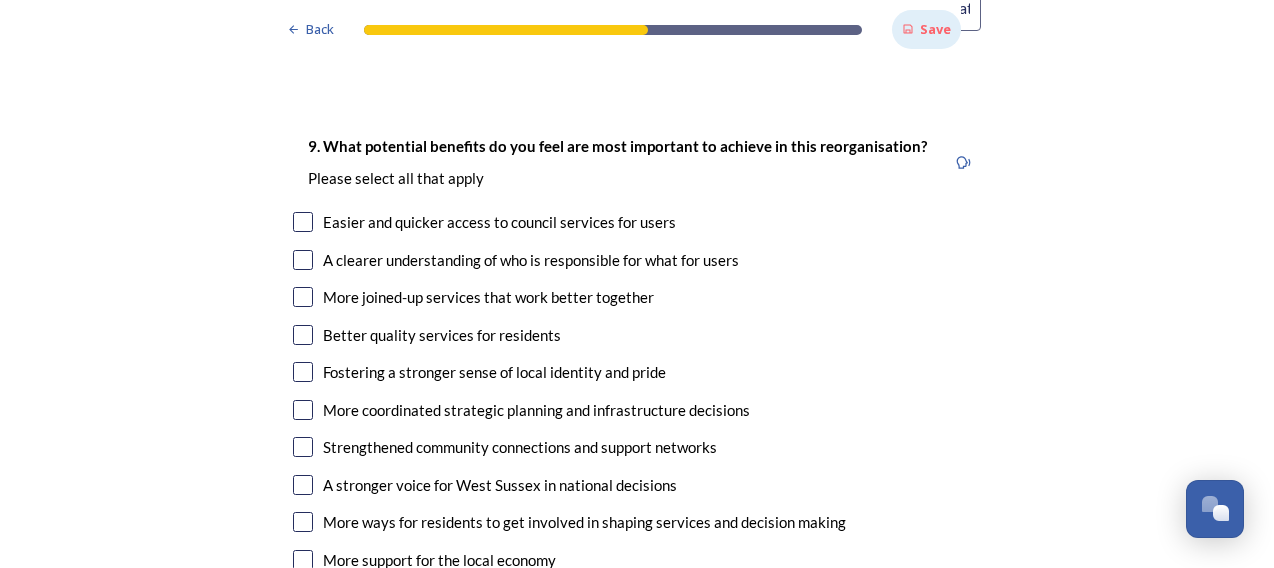 click on "Save" at bounding box center (935, 29) 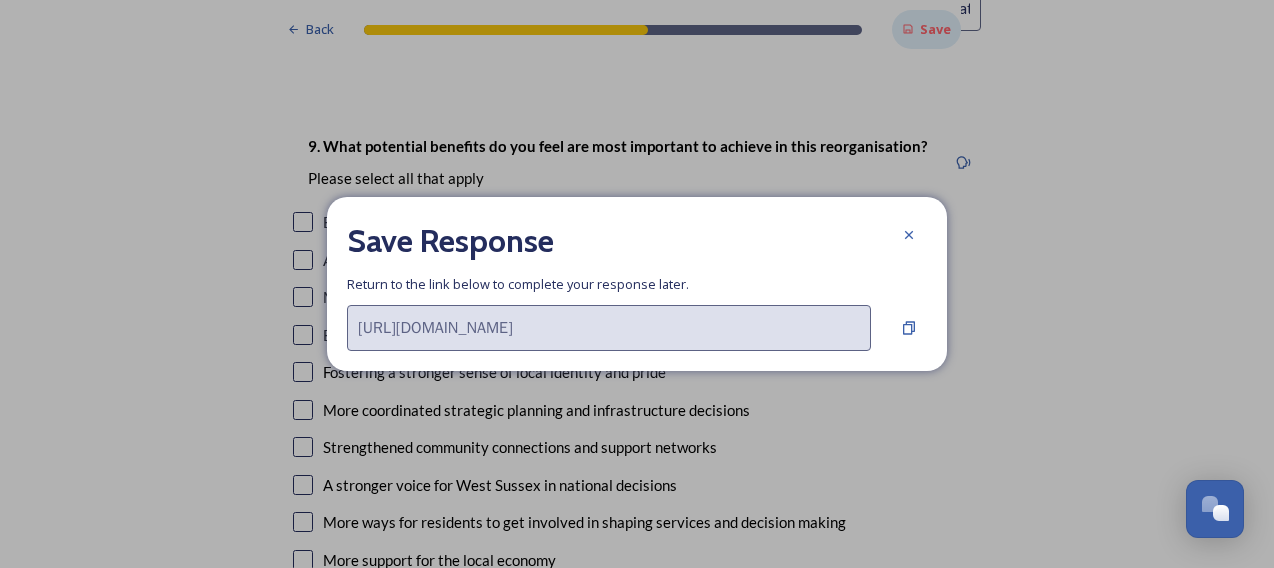 scroll, scrollTop: 0, scrollLeft: 0, axis: both 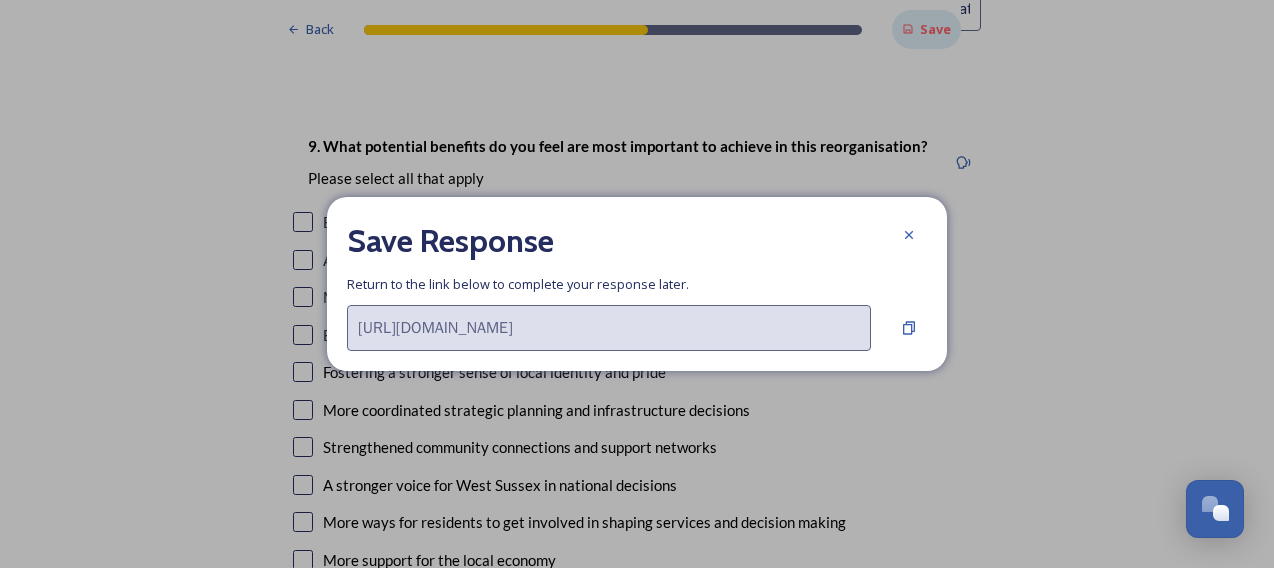 click on "Save Response Return to the link below to complete your response later. https://app.snapsea.io/p/c/shaping-west-sussex/shaping-west-sussex/participate?r=7e26166e-19ae-45f1-8486-af8665278ee8" at bounding box center [637, 283] 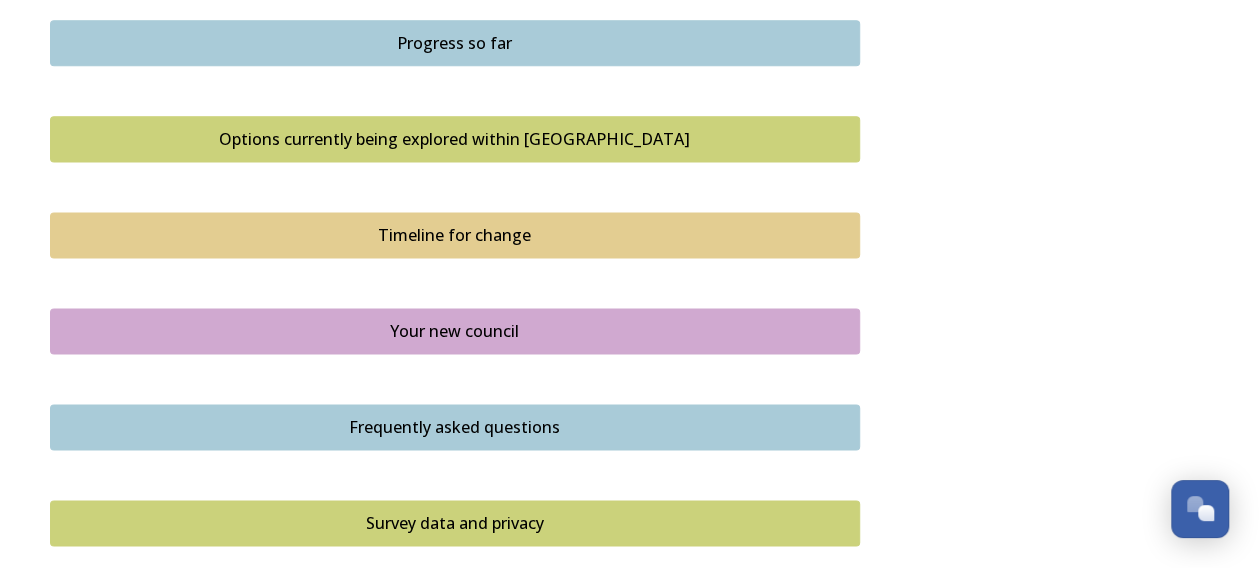 scroll, scrollTop: 1578, scrollLeft: 0, axis: vertical 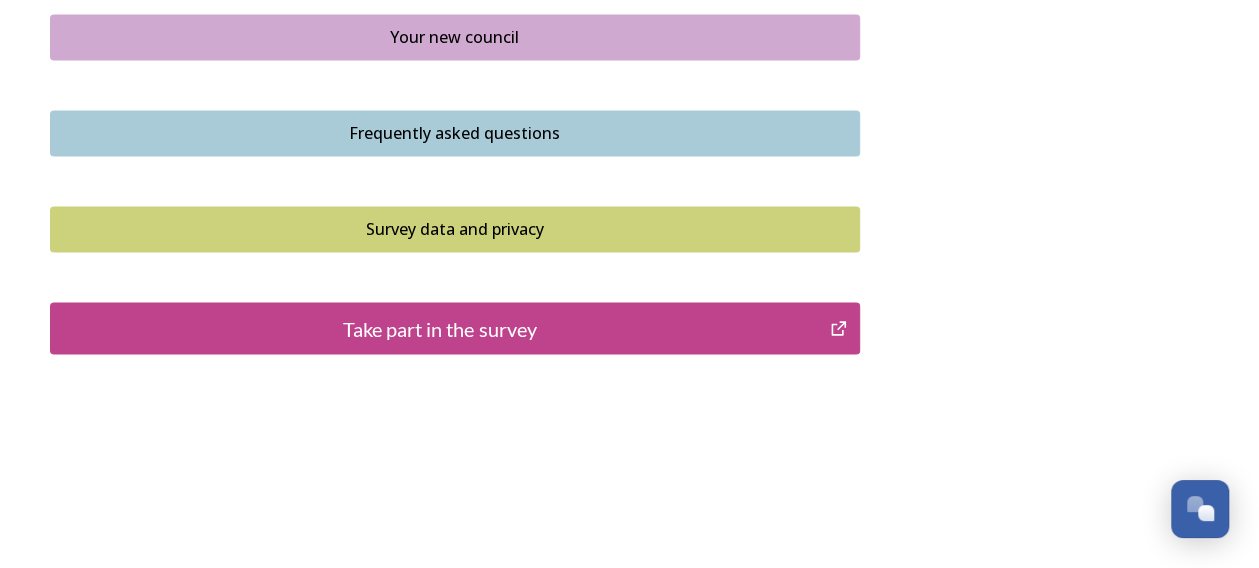 click on "Take part in the survey" at bounding box center [440, 328] 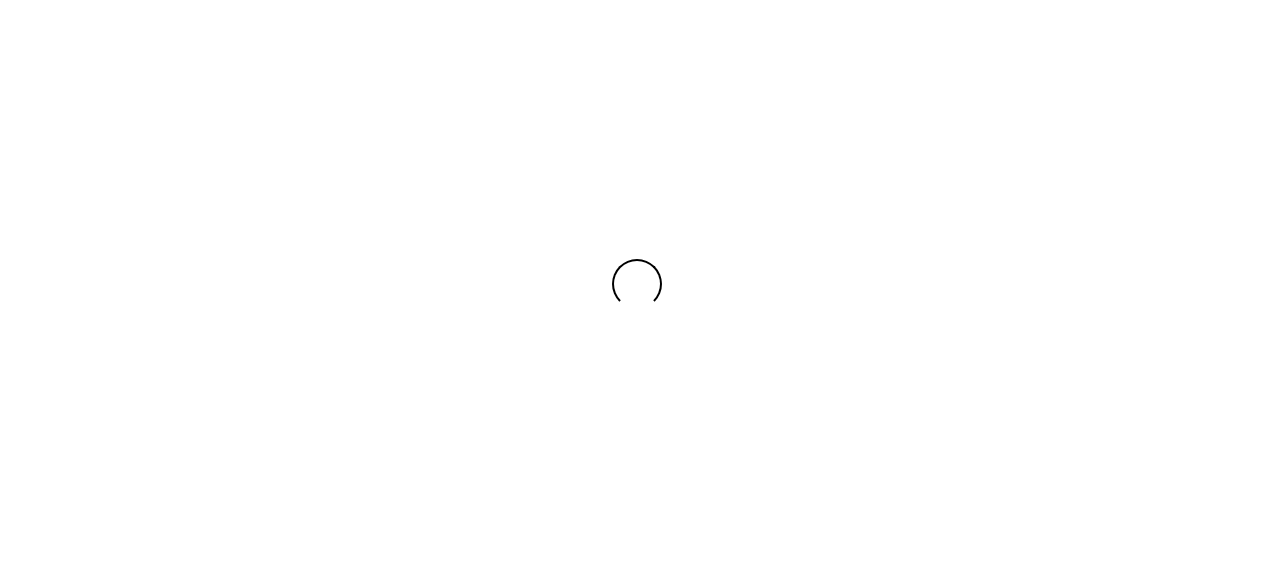 scroll, scrollTop: 0, scrollLeft: 0, axis: both 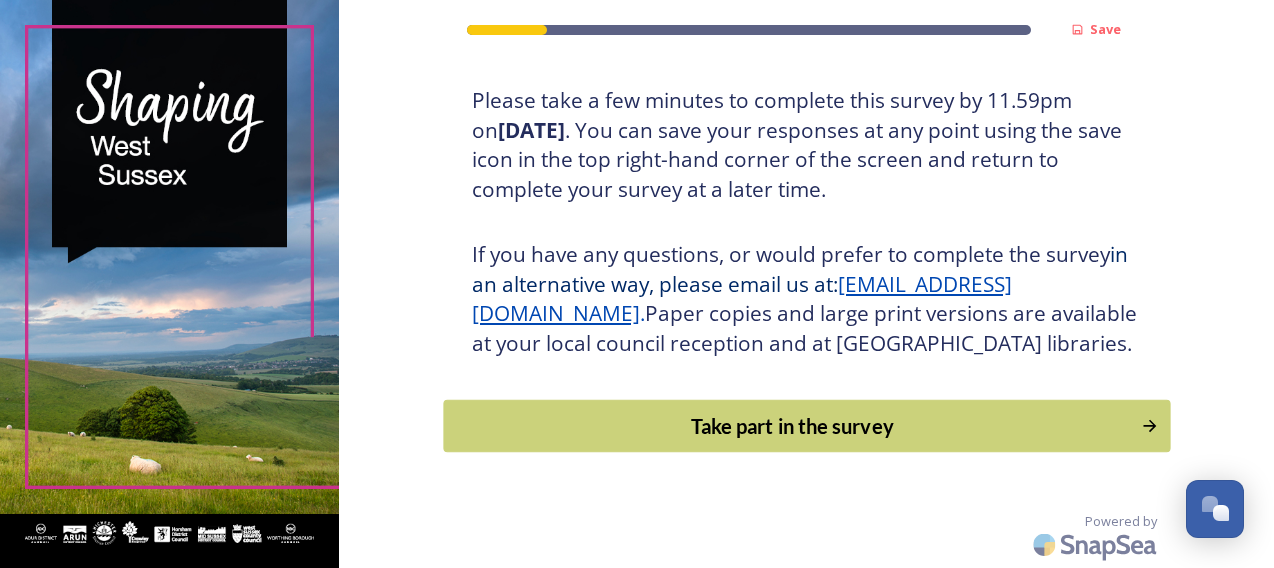 click on "Take part in the survey" at bounding box center [792, 426] 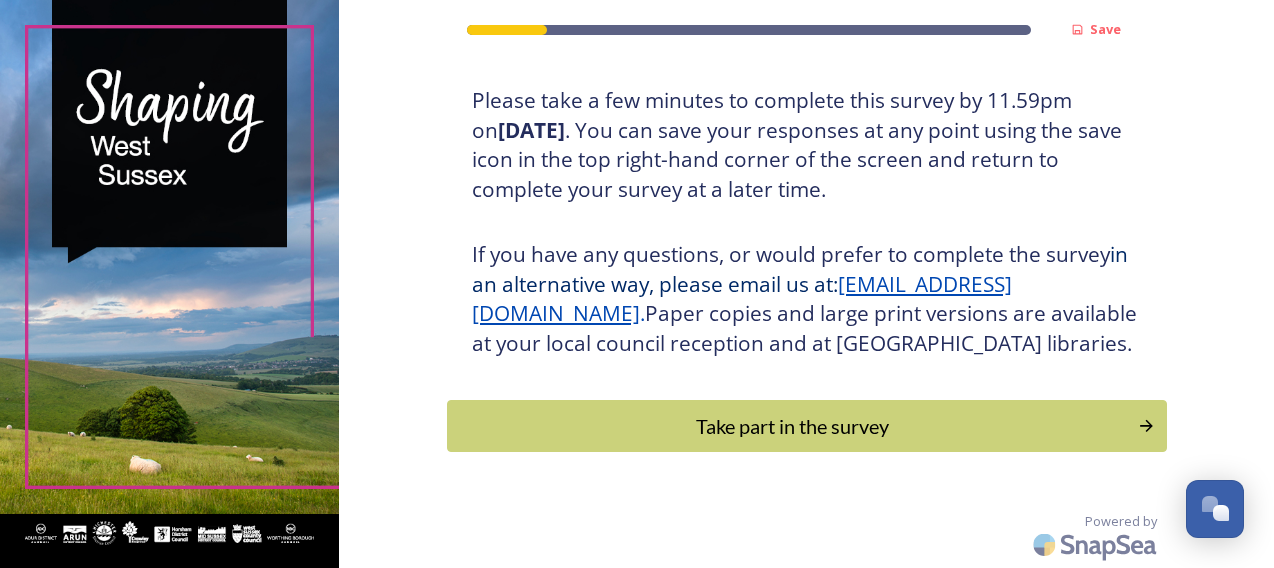 scroll, scrollTop: 0, scrollLeft: 0, axis: both 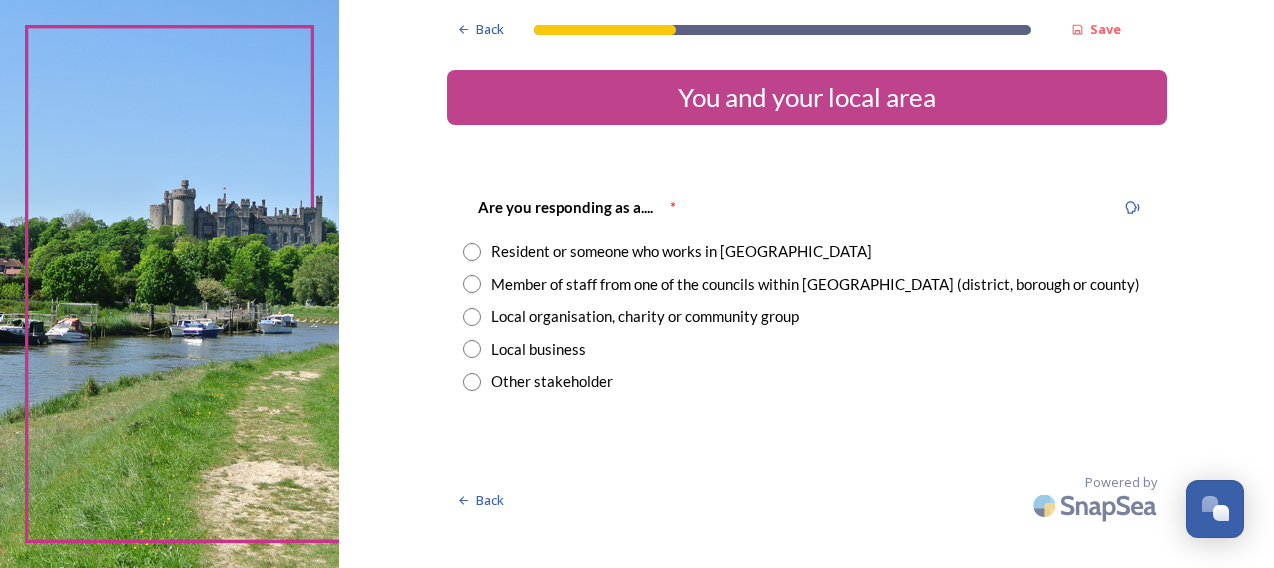 click at bounding box center (605, 30) 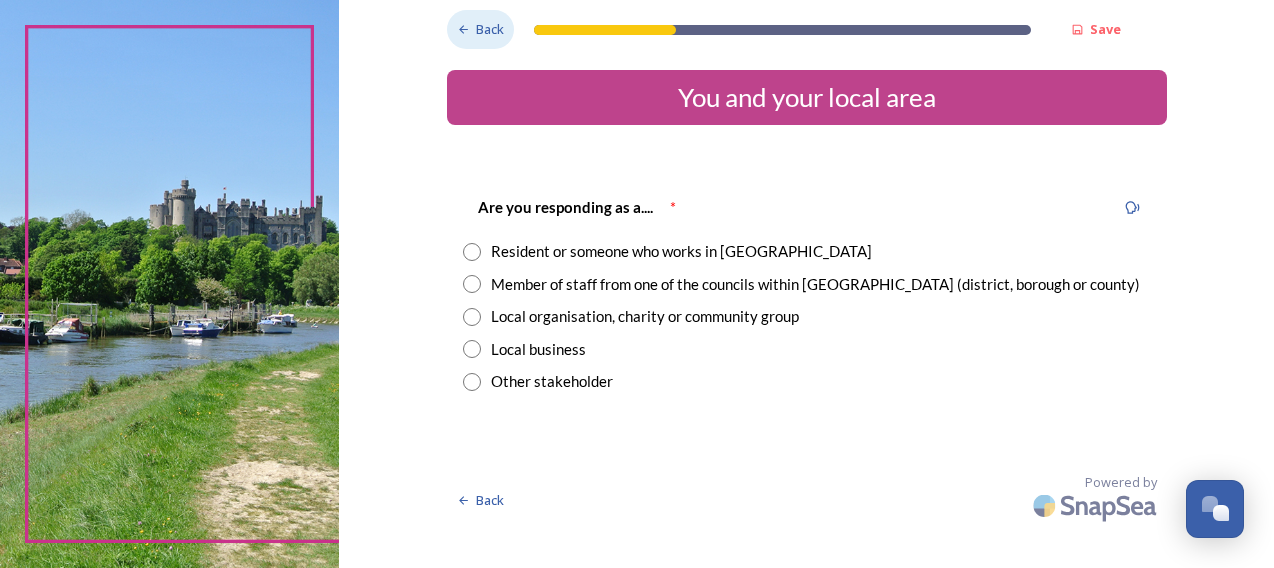 click on "Back" at bounding box center (480, 29) 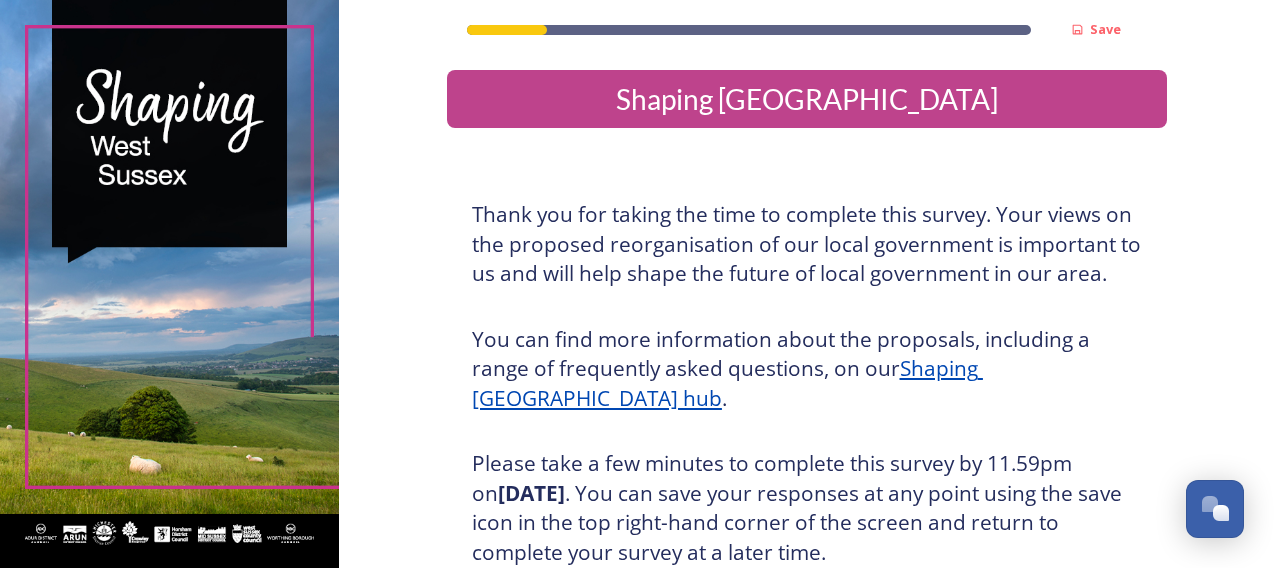 click at bounding box center (507, 30) 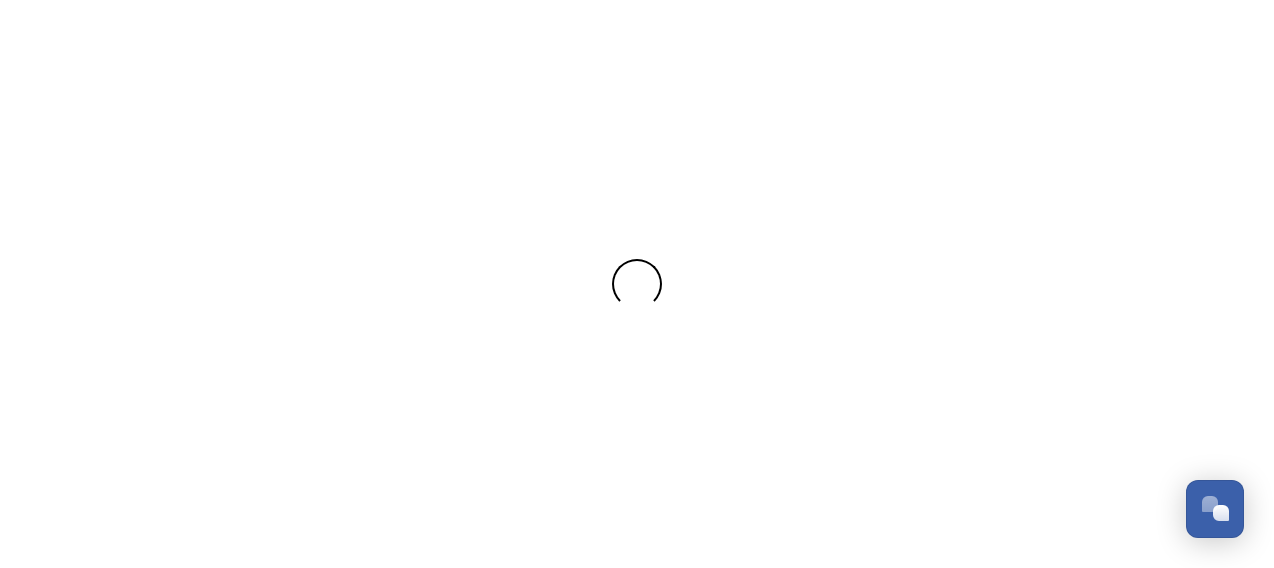 scroll, scrollTop: 0, scrollLeft: 0, axis: both 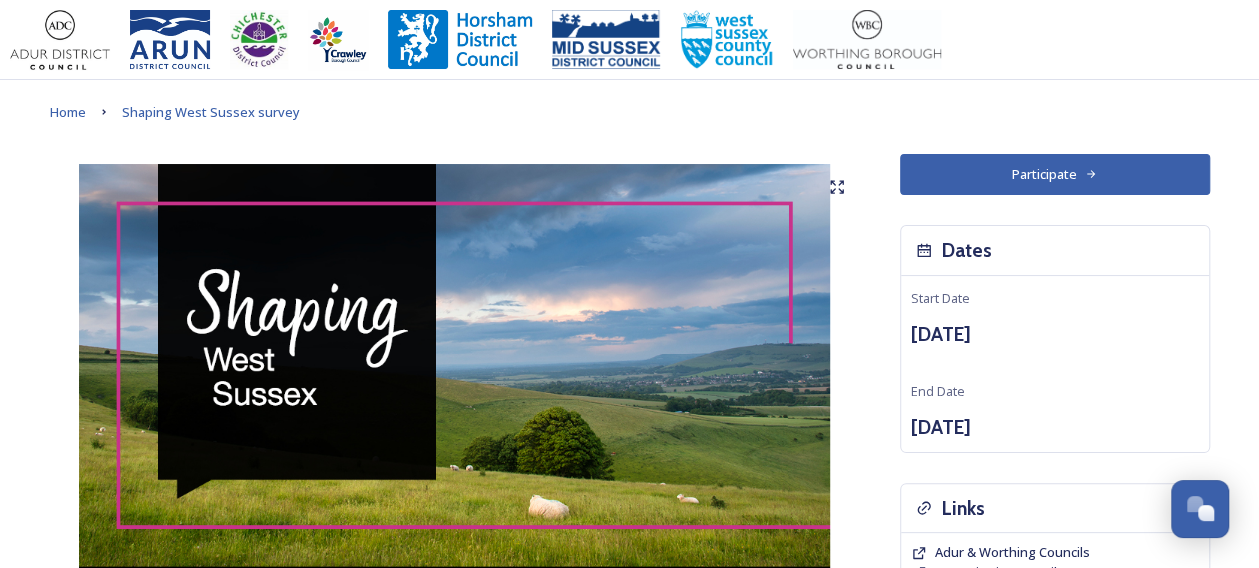 click 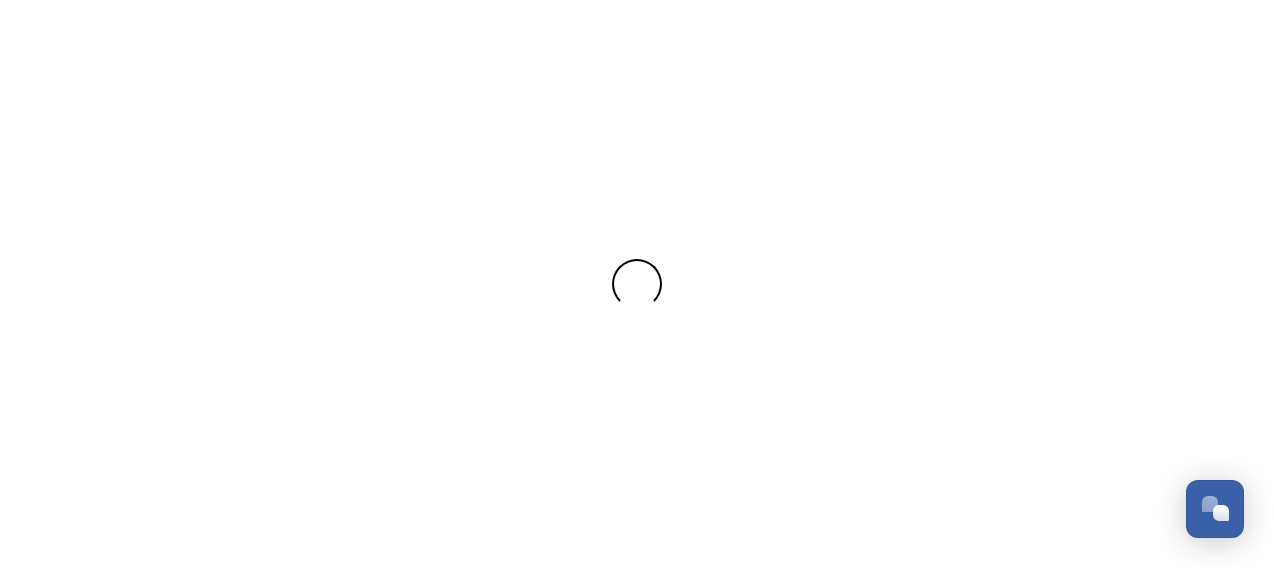 scroll, scrollTop: 0, scrollLeft: 0, axis: both 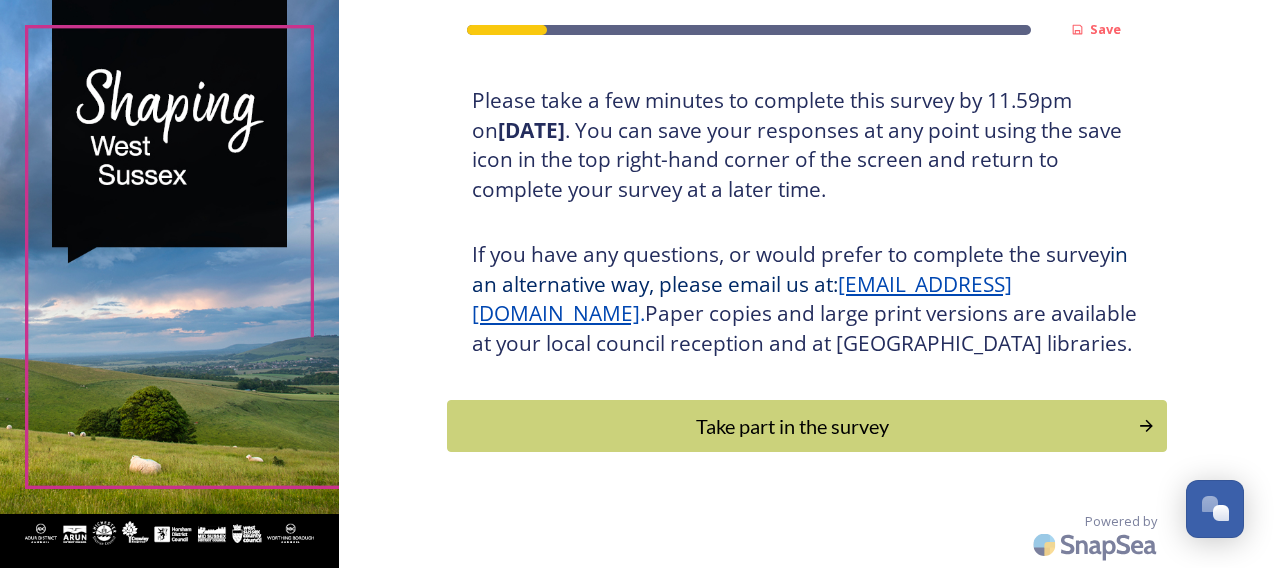 click on "Take part in the survey" at bounding box center [792, 426] 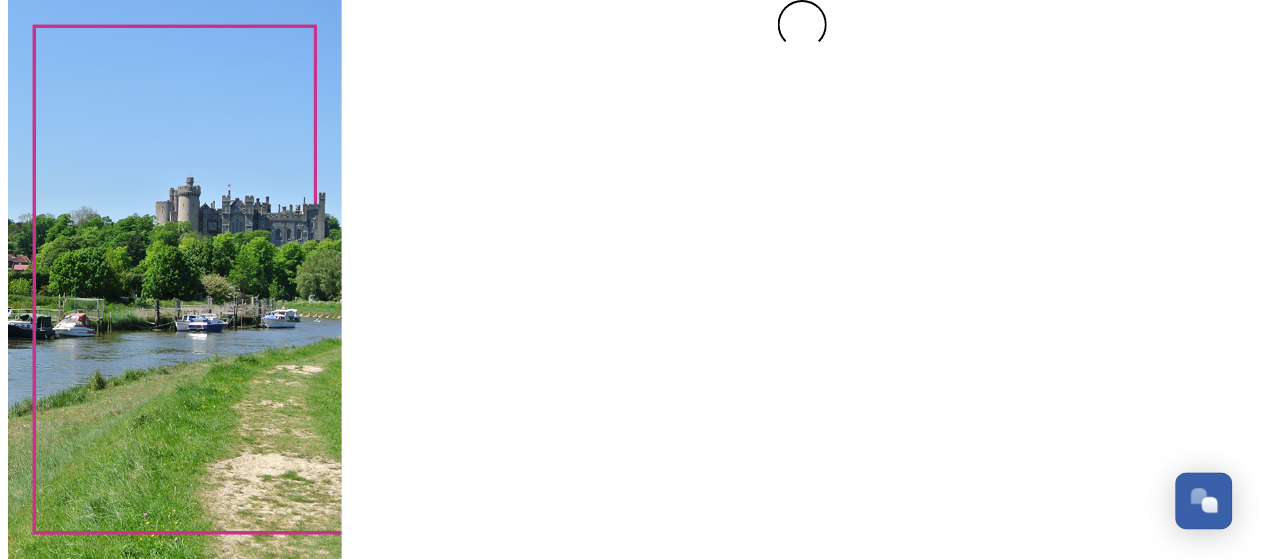 scroll, scrollTop: 0, scrollLeft: 0, axis: both 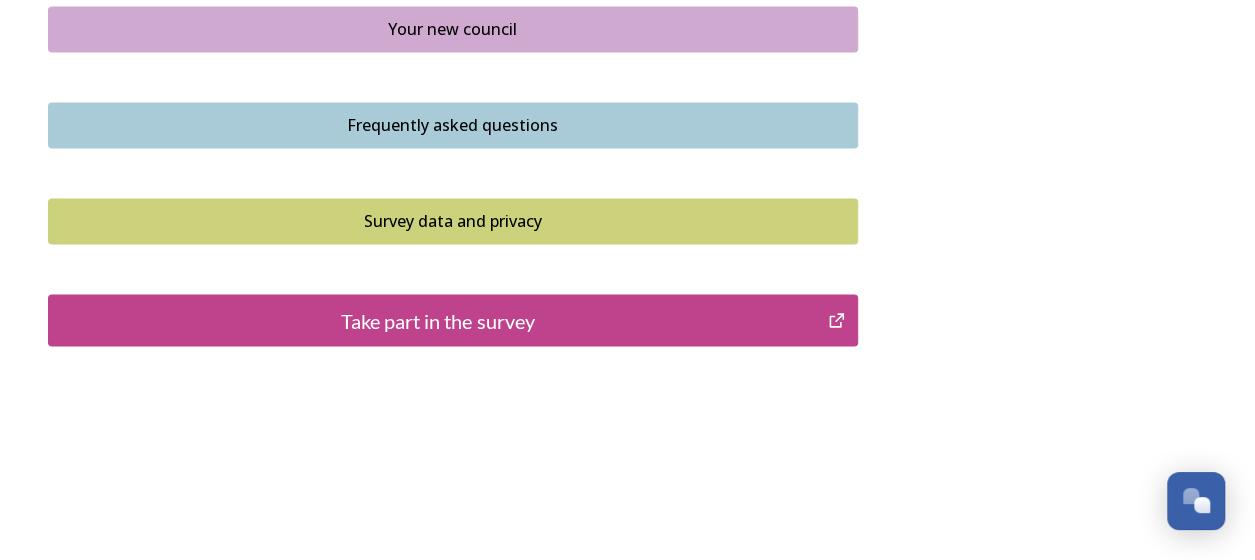 click on "Take part in the survey" at bounding box center (438, 320) 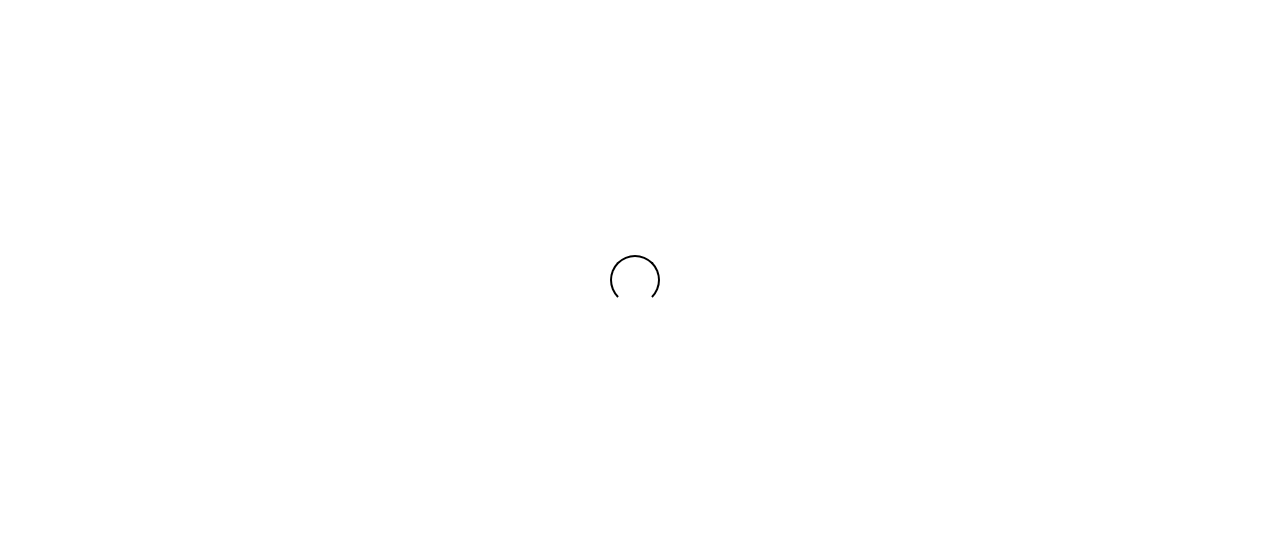 scroll, scrollTop: 0, scrollLeft: 0, axis: both 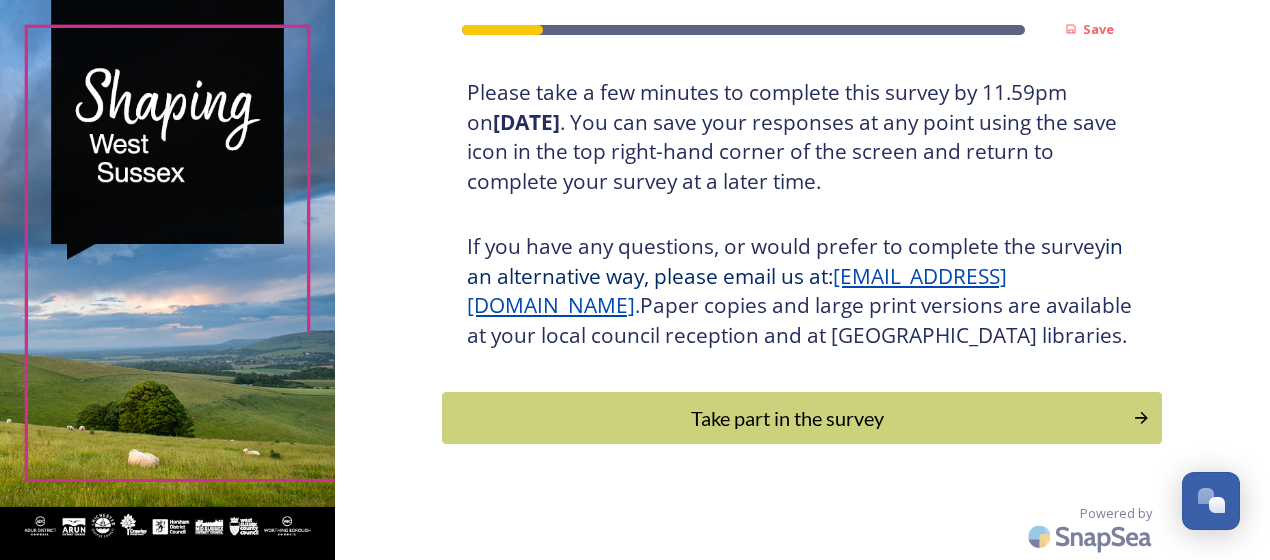 click on "Take part in the survey" at bounding box center (787, 418) 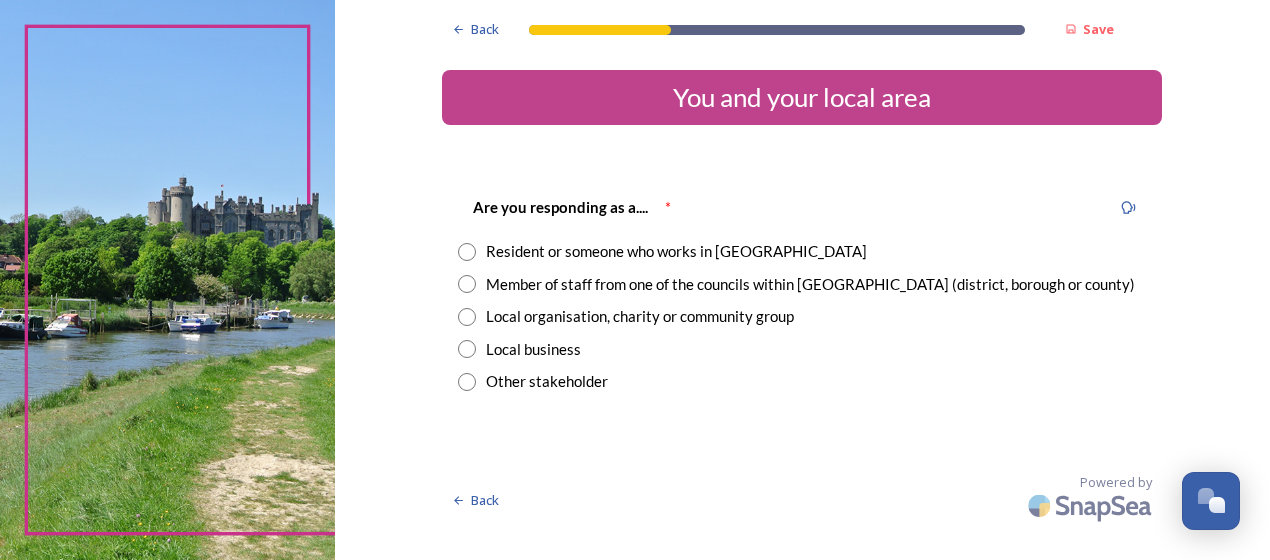 click at bounding box center (467, 284) 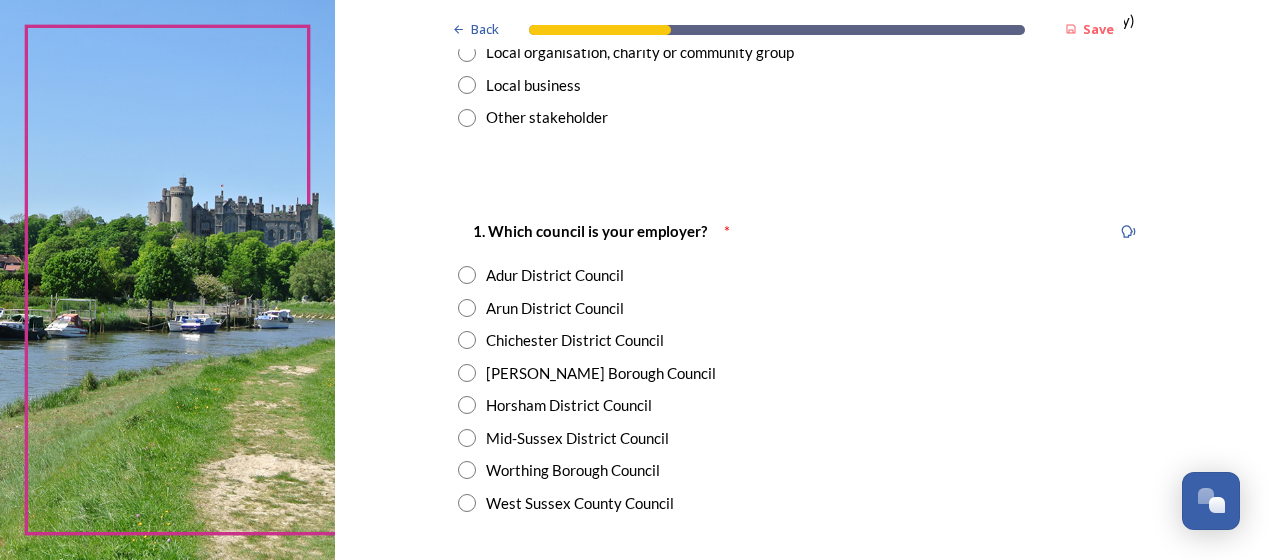 scroll, scrollTop: 300, scrollLeft: 0, axis: vertical 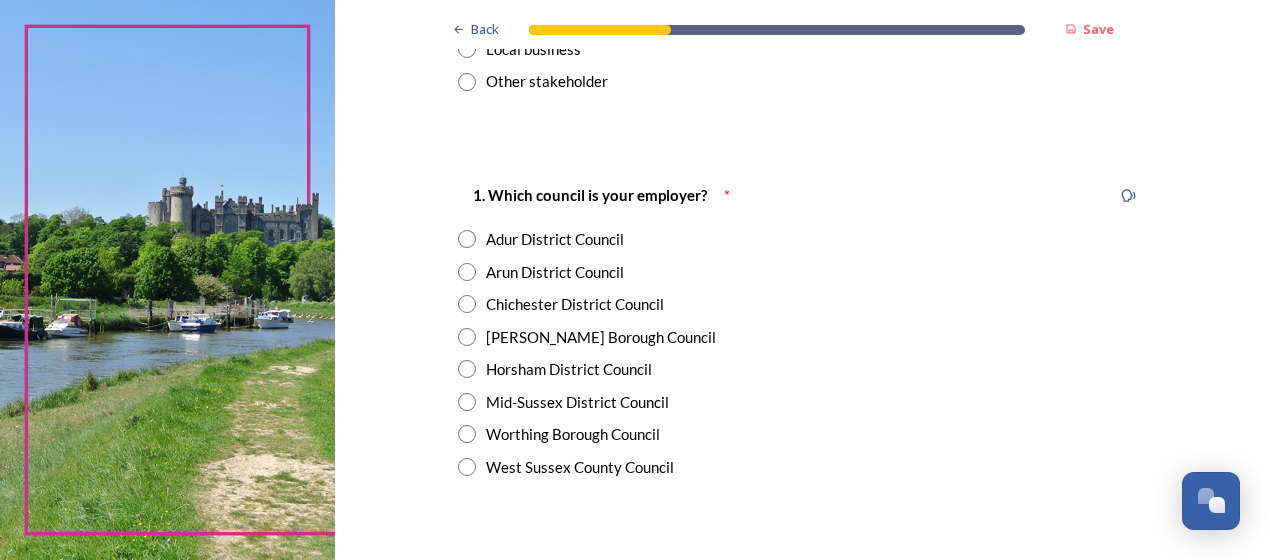click at bounding box center (467, 272) 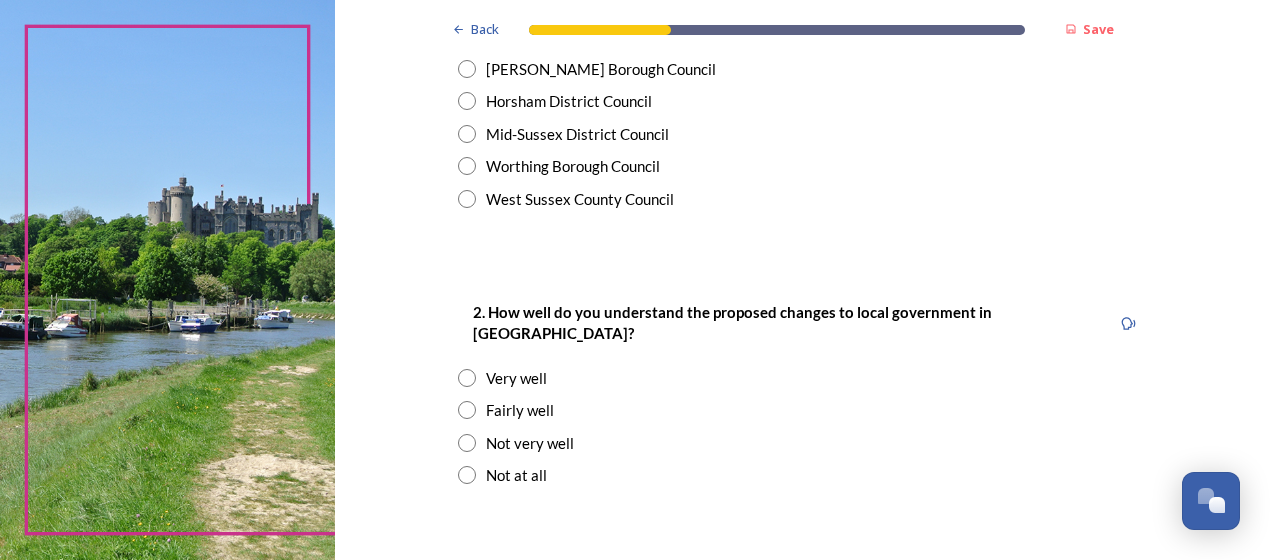 scroll, scrollTop: 600, scrollLeft: 0, axis: vertical 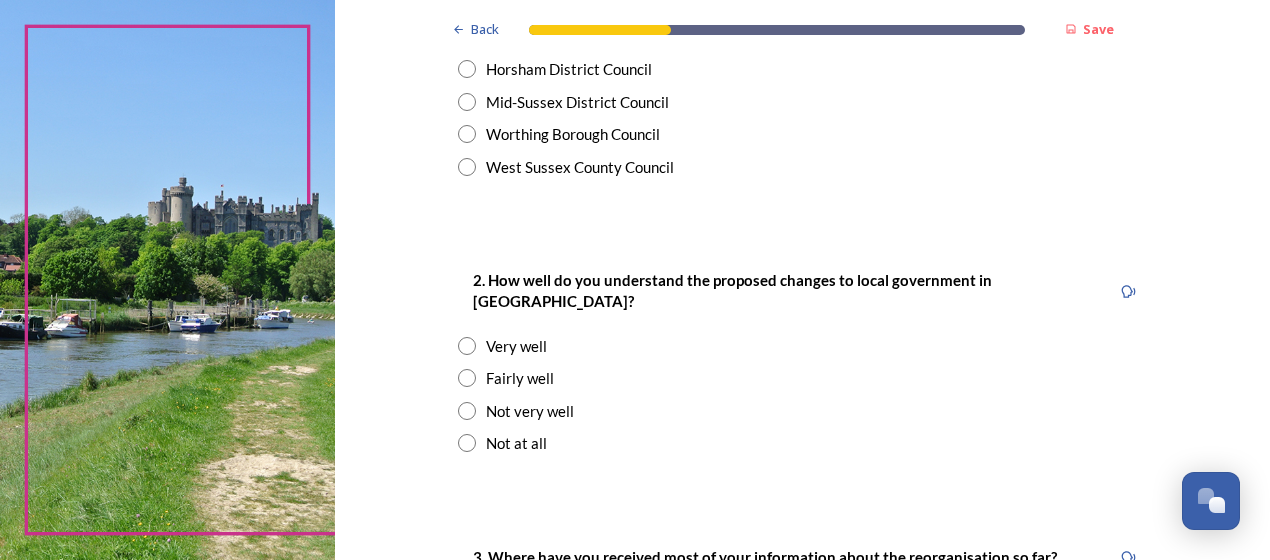 click at bounding box center [467, 378] 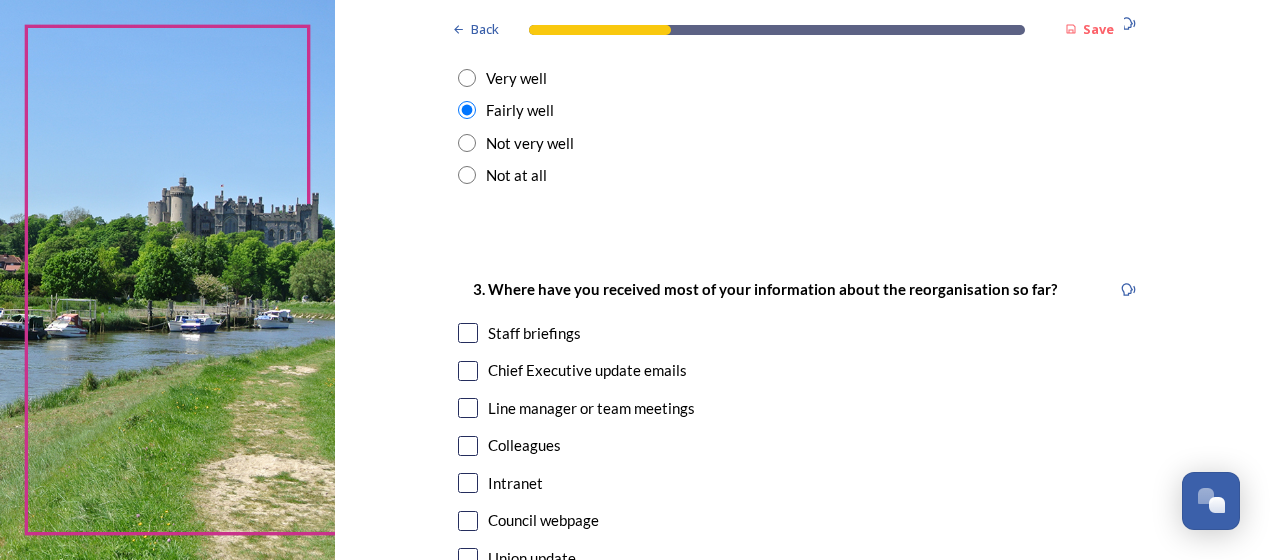 scroll, scrollTop: 900, scrollLeft: 0, axis: vertical 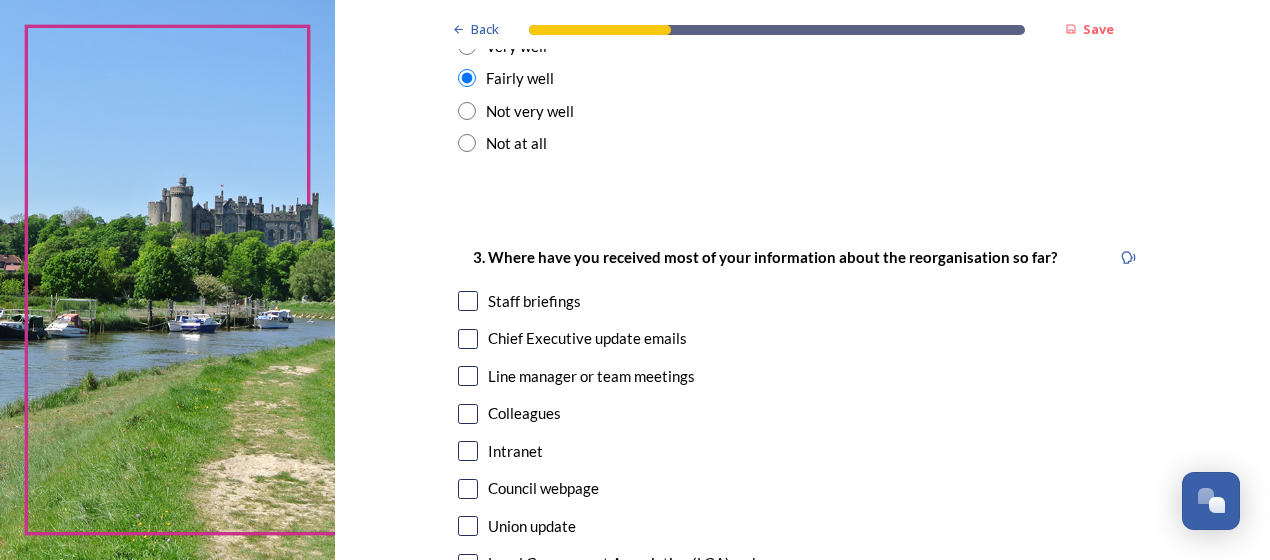 click at bounding box center (468, 301) 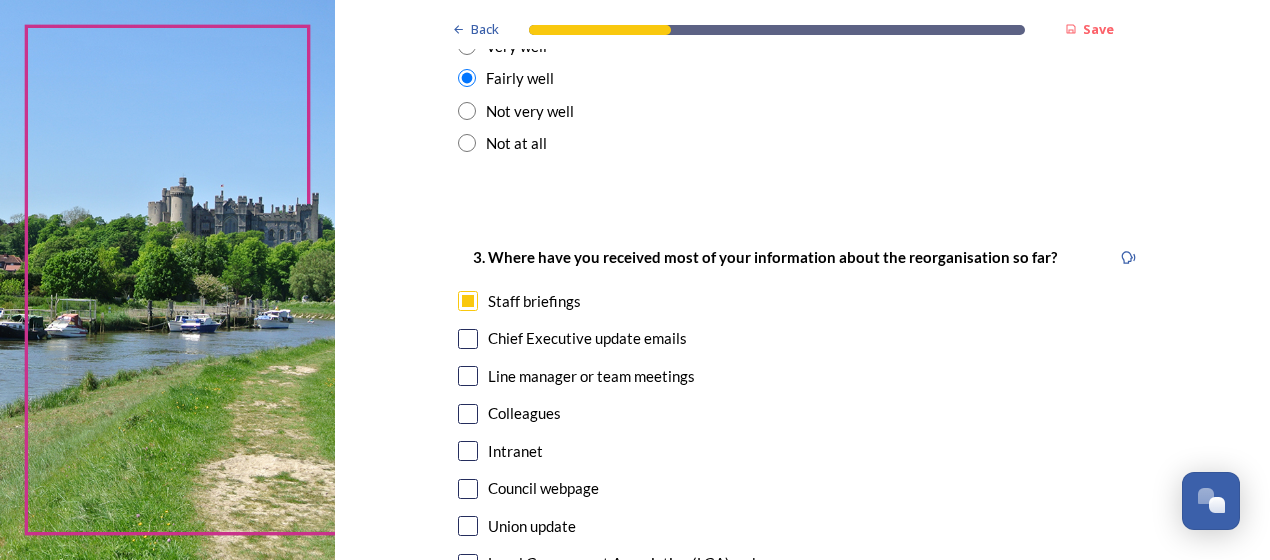 click at bounding box center (468, 339) 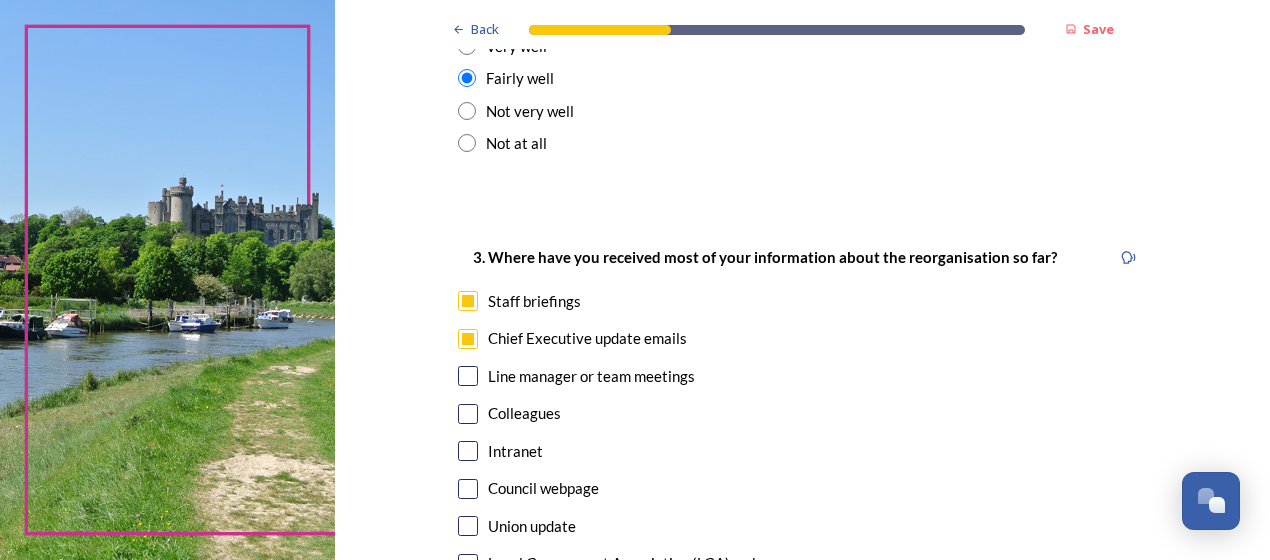 click at bounding box center (468, 376) 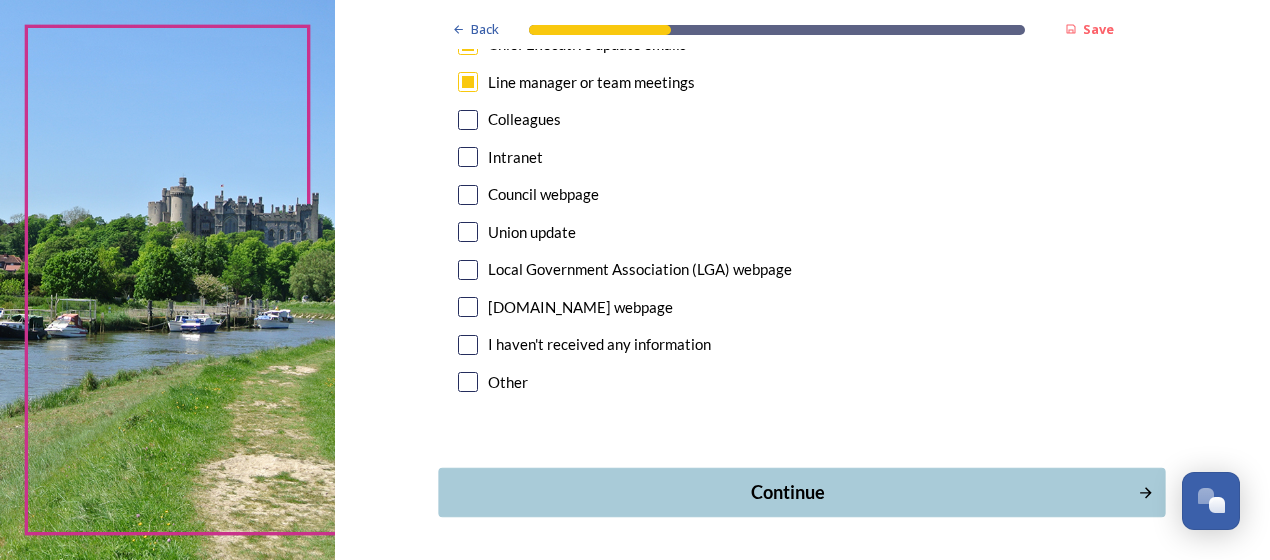 scroll, scrollTop: 1245, scrollLeft: 0, axis: vertical 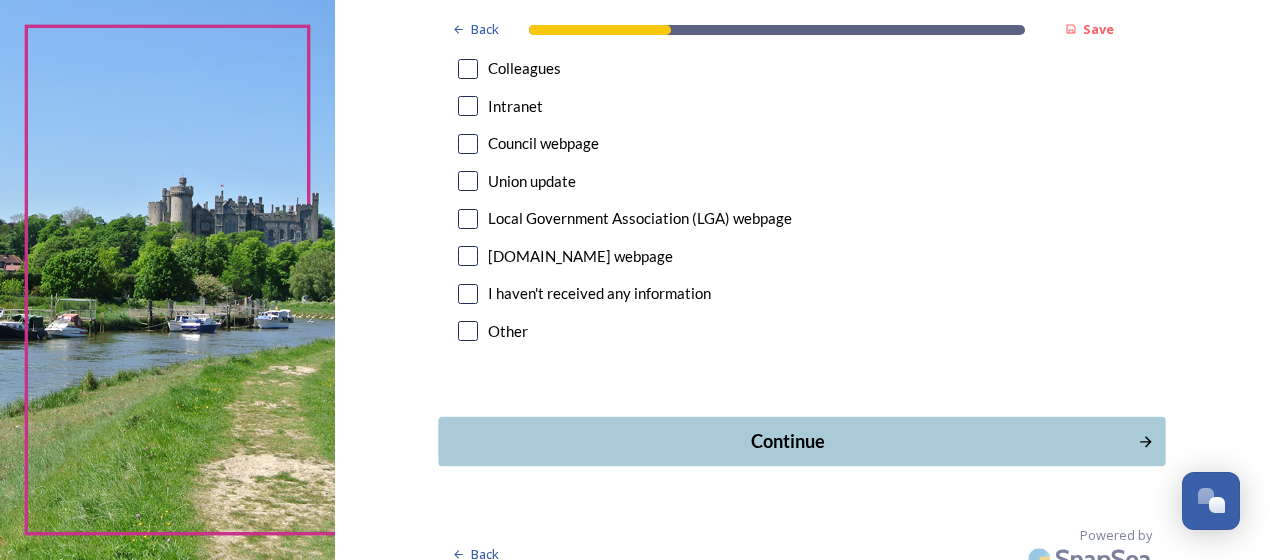 click on "Continue" at bounding box center [788, 441] 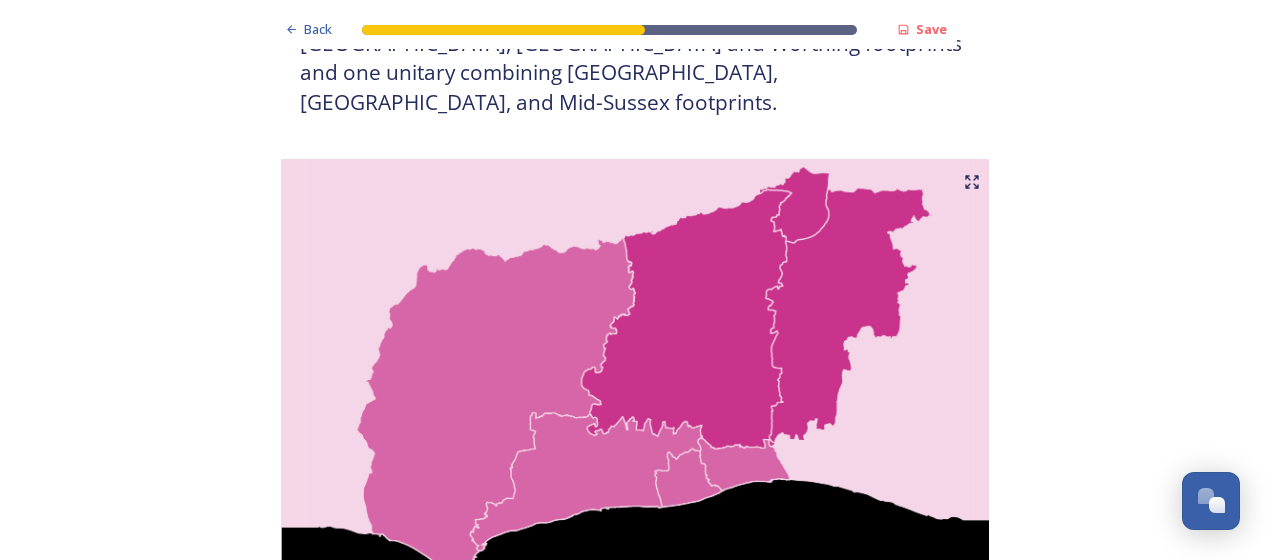 scroll, scrollTop: 2400, scrollLeft: 0, axis: vertical 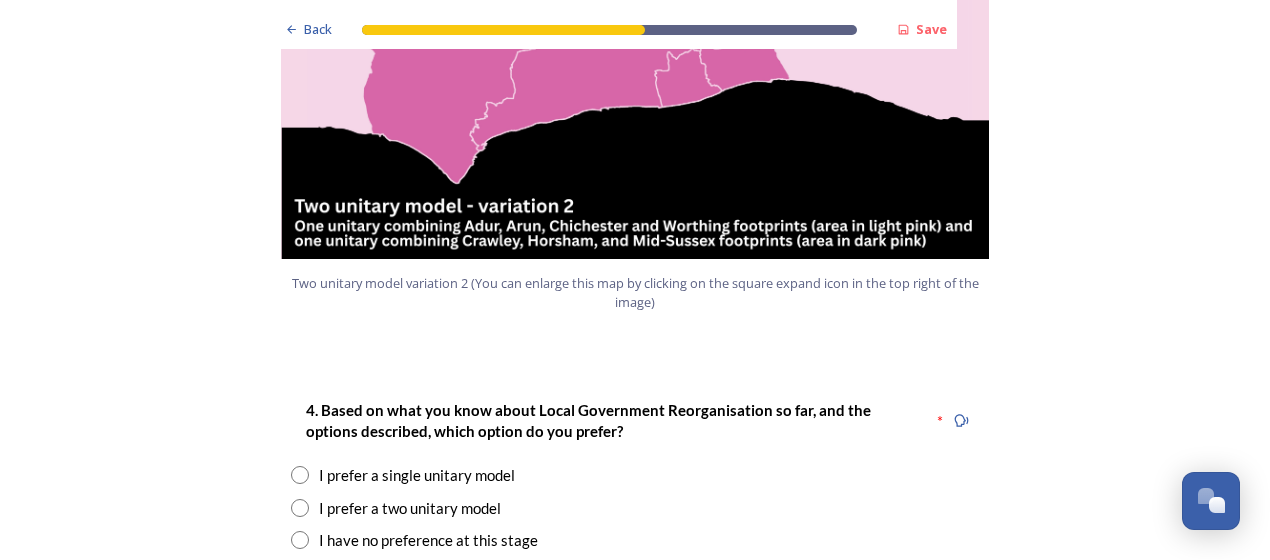 click at bounding box center [300, 508] 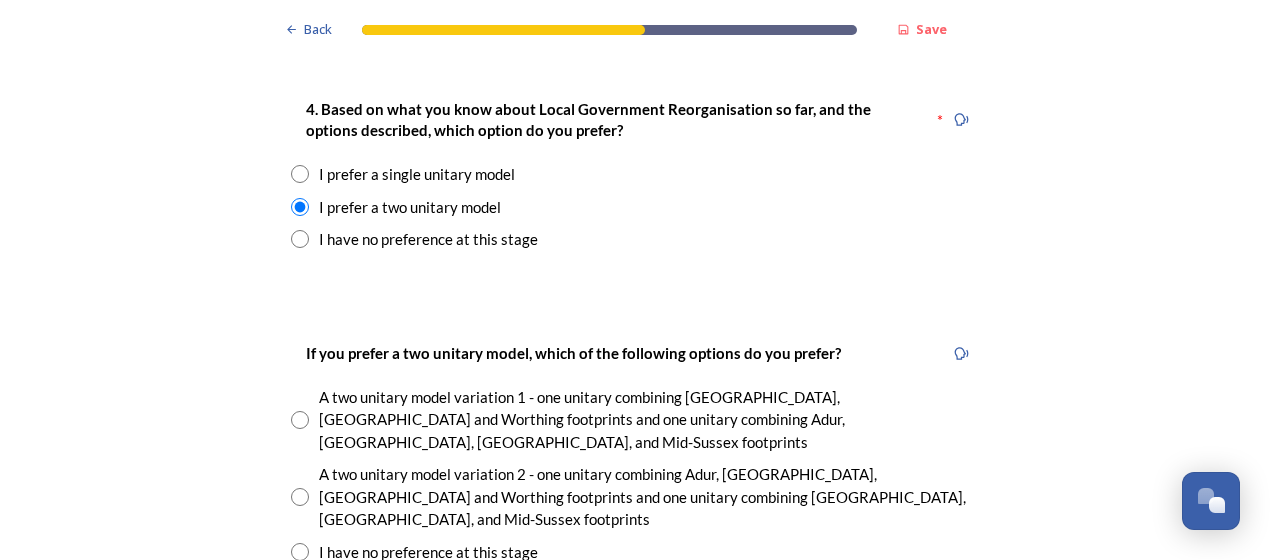 scroll, scrollTop: 2800, scrollLeft: 0, axis: vertical 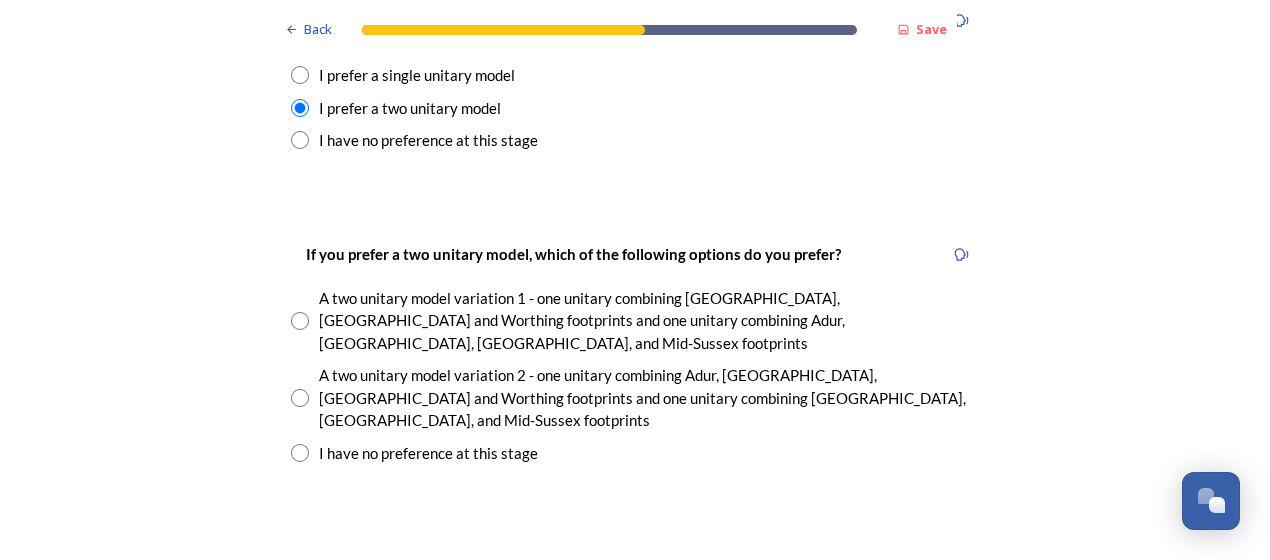 click at bounding box center (300, 398) 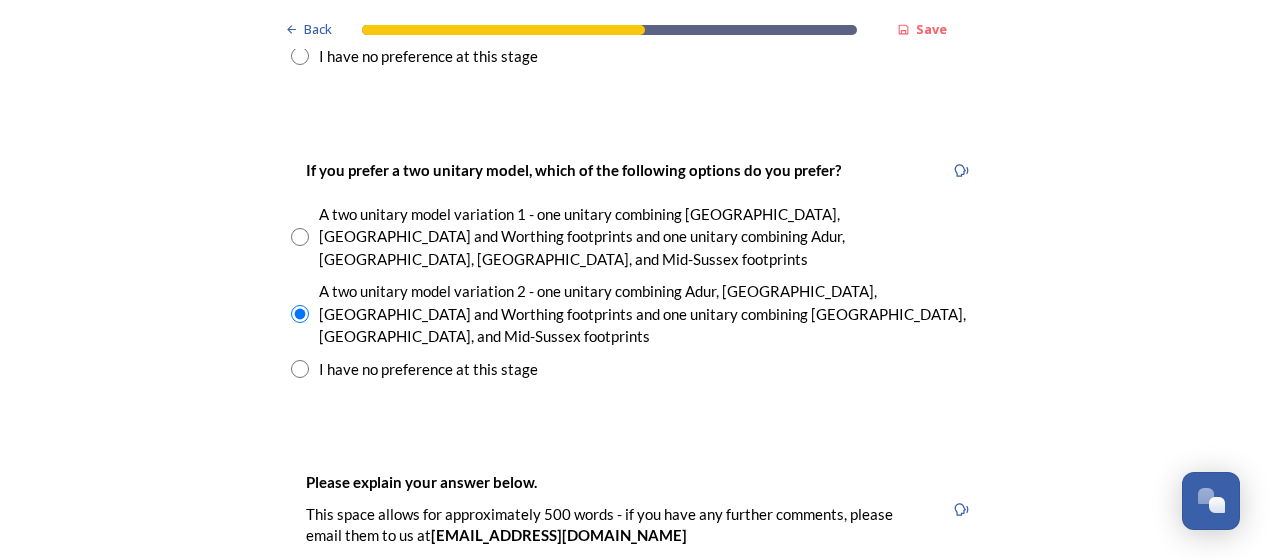 scroll, scrollTop: 3000, scrollLeft: 0, axis: vertical 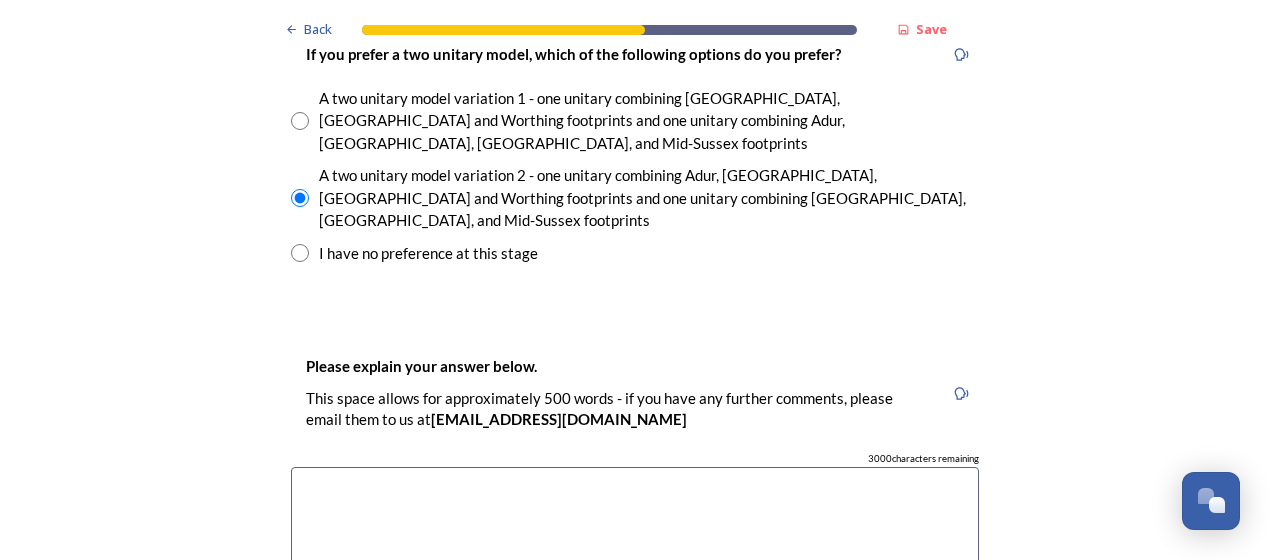 click at bounding box center (635, 579) 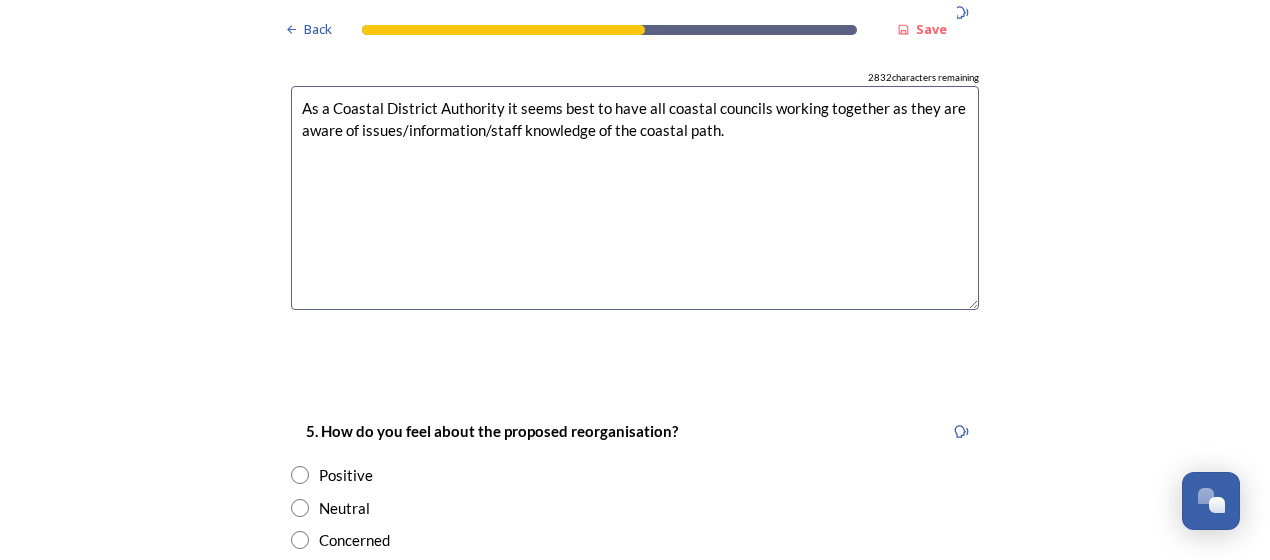 scroll, scrollTop: 3400, scrollLeft: 0, axis: vertical 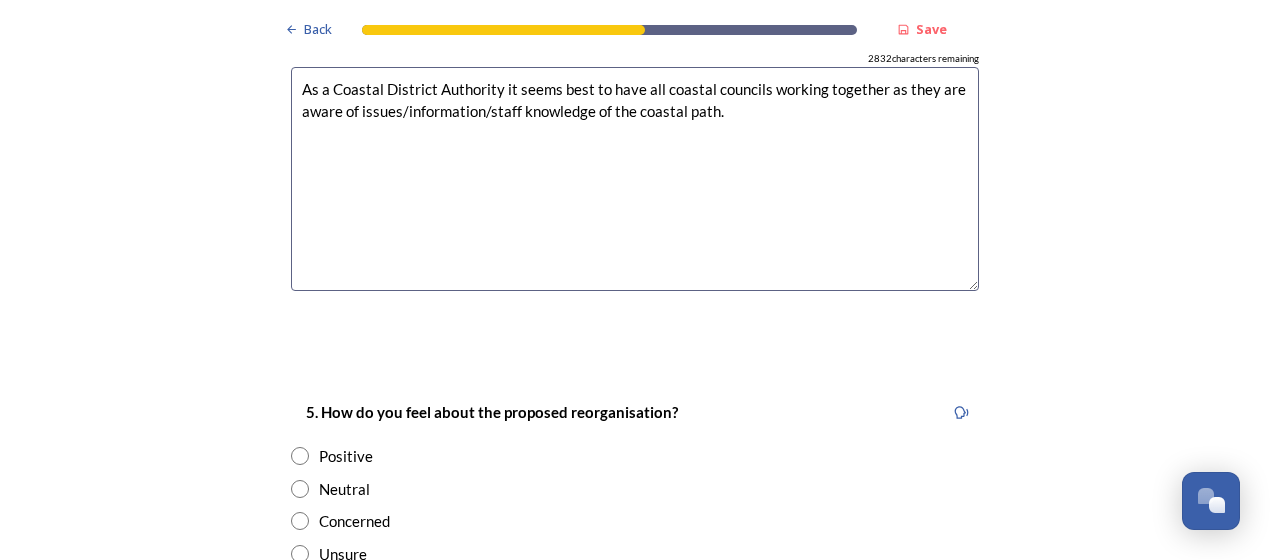 type on "As a Coastal District Authority it seems best to have all coastal councils working together as they are aware of issues/information/staff knowledge of the coastal path." 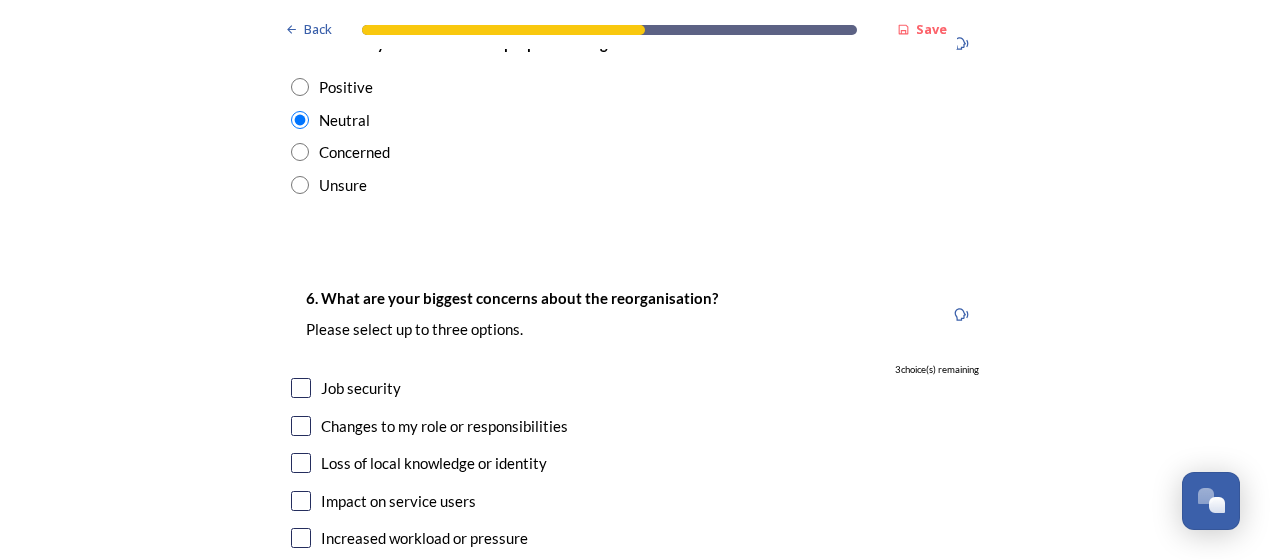 scroll, scrollTop: 3800, scrollLeft: 0, axis: vertical 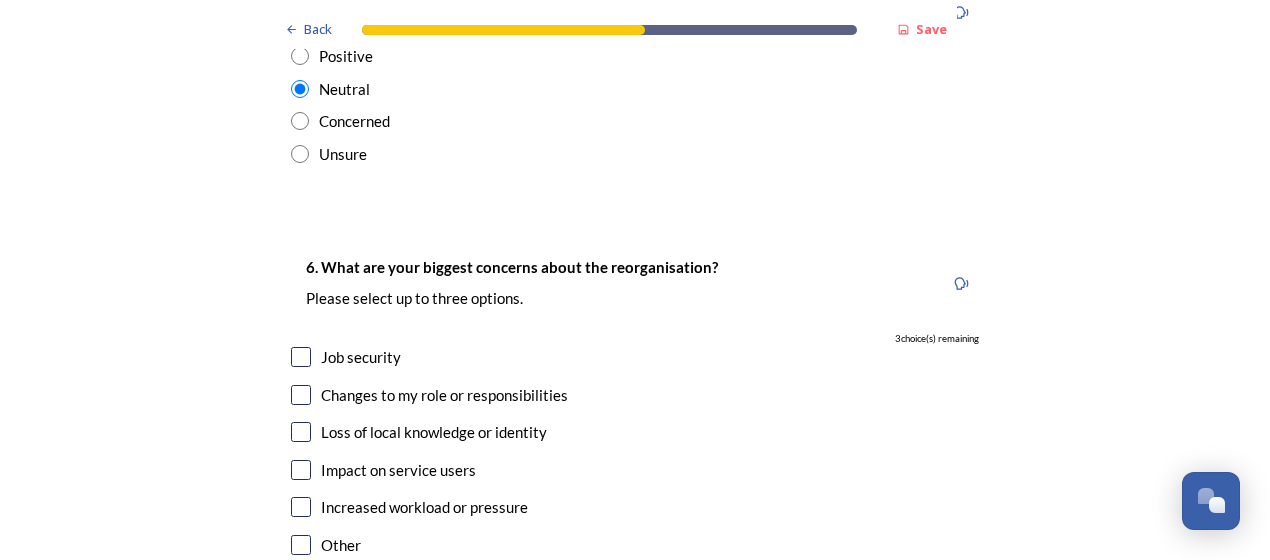 click at bounding box center (301, 357) 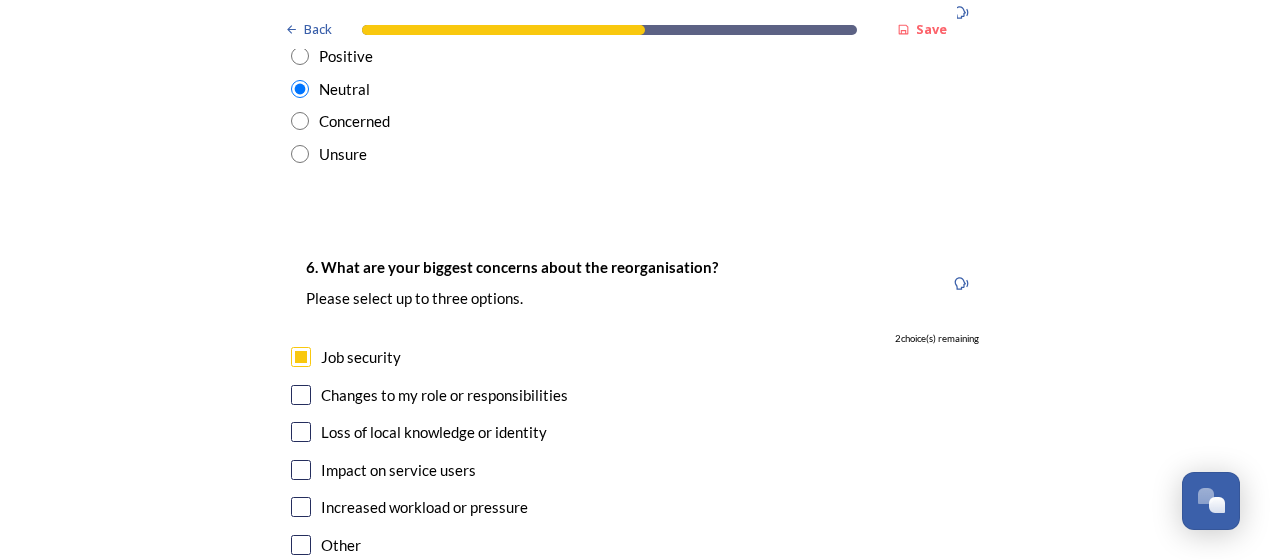 click at bounding box center [301, 432] 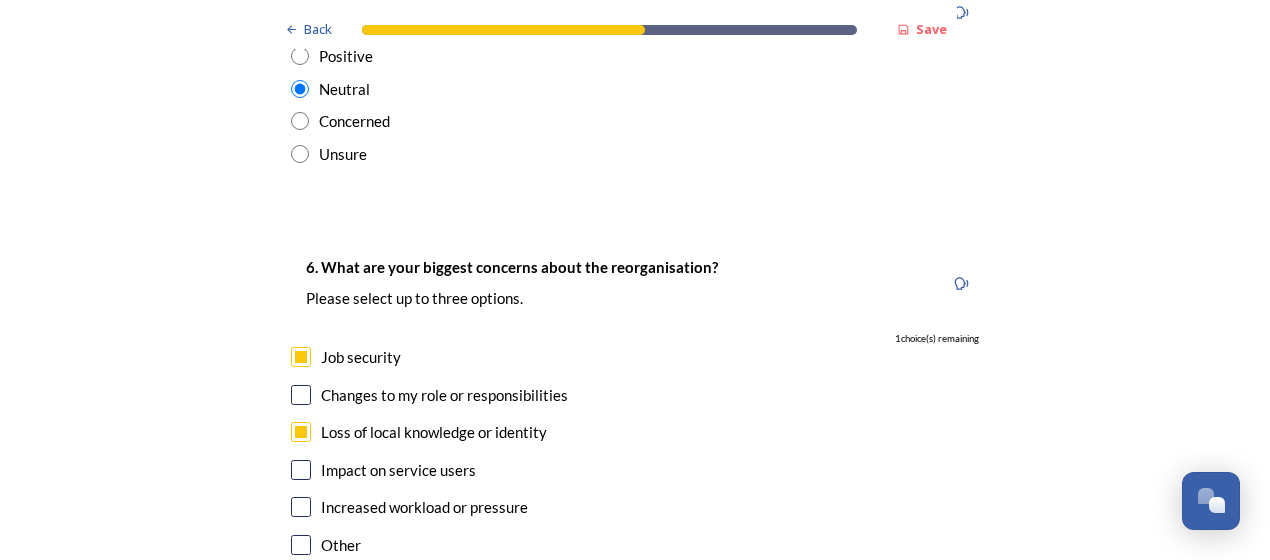 click at bounding box center [301, 470] 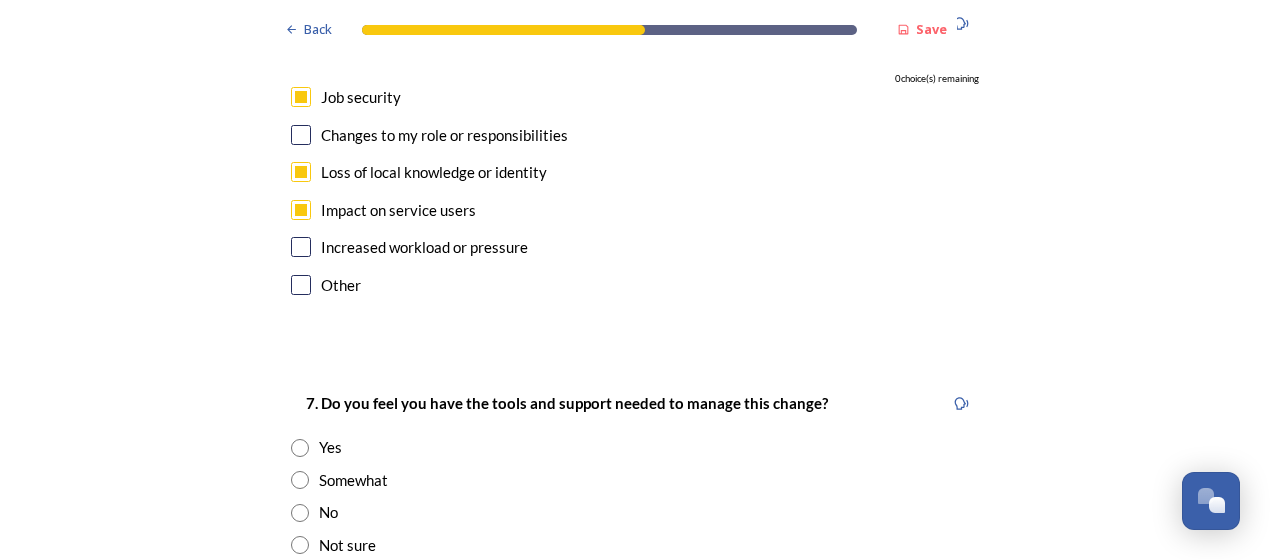 scroll, scrollTop: 4100, scrollLeft: 0, axis: vertical 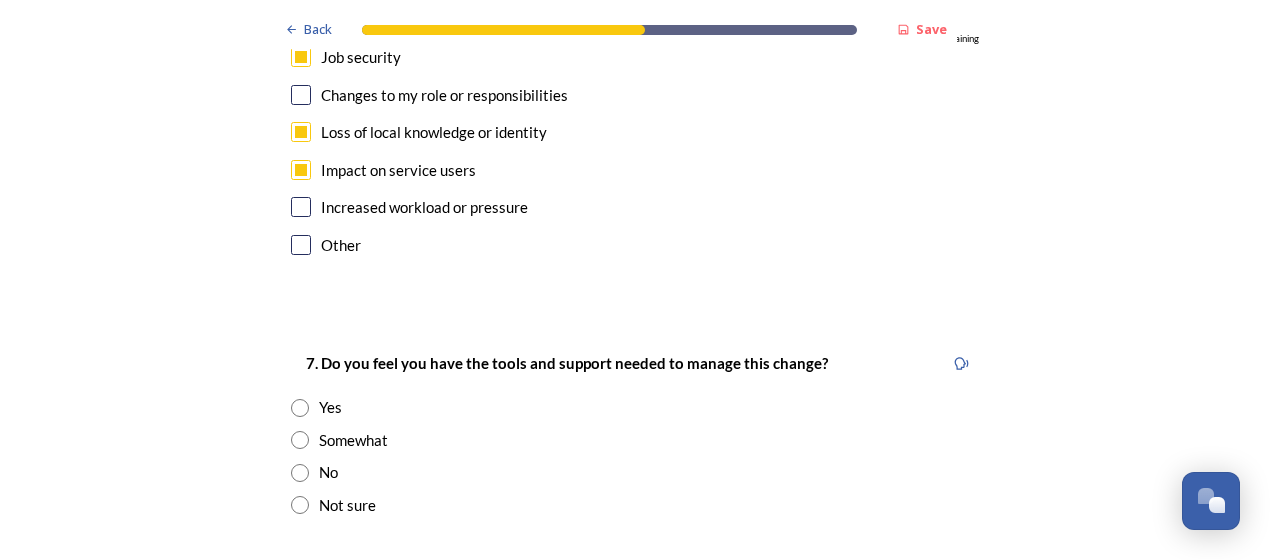 click at bounding box center (300, 408) 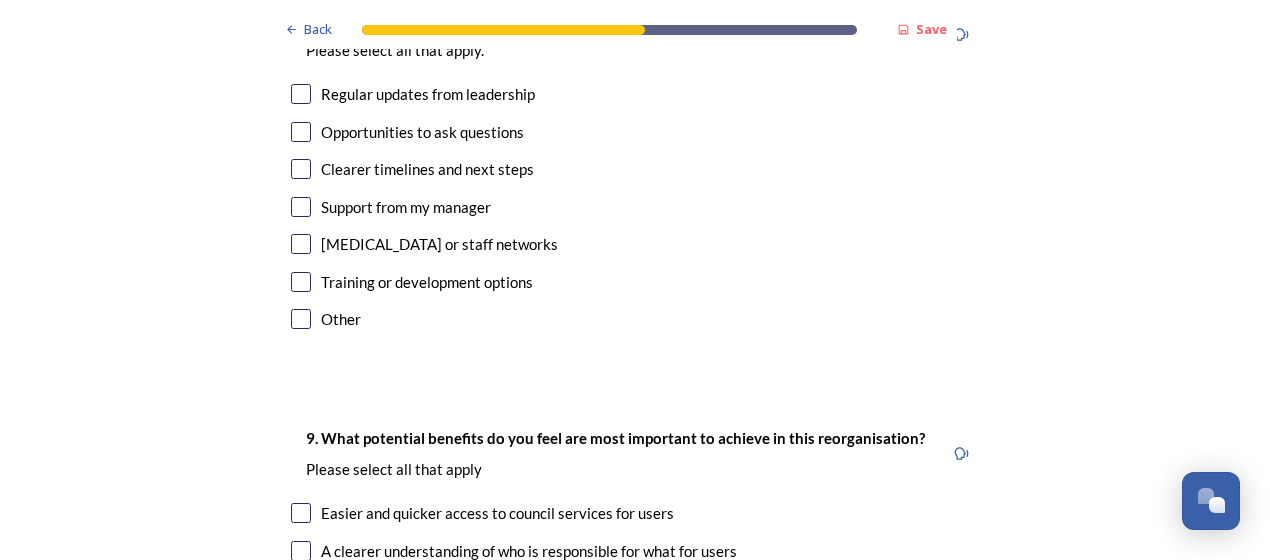 scroll, scrollTop: 4400, scrollLeft: 0, axis: vertical 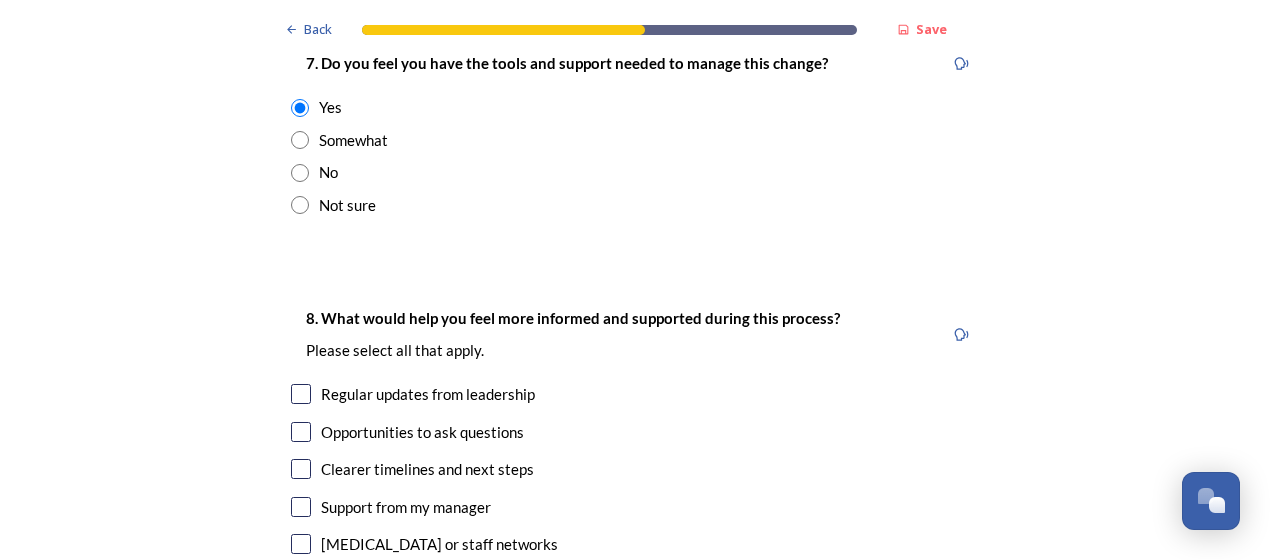 click at bounding box center [301, 469] 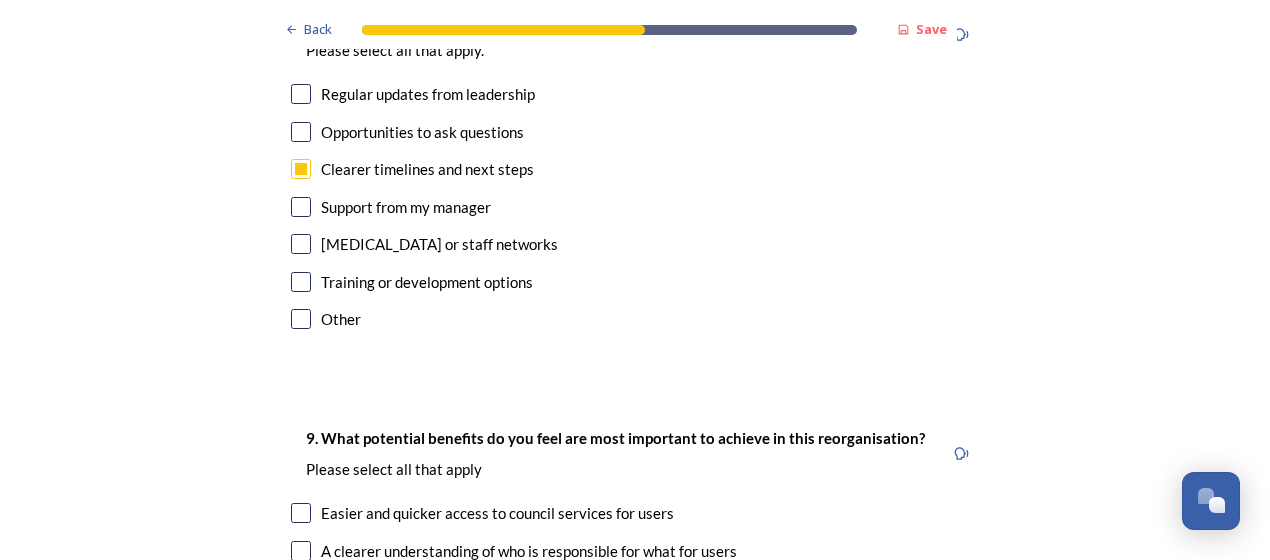 scroll, scrollTop: 4800, scrollLeft: 0, axis: vertical 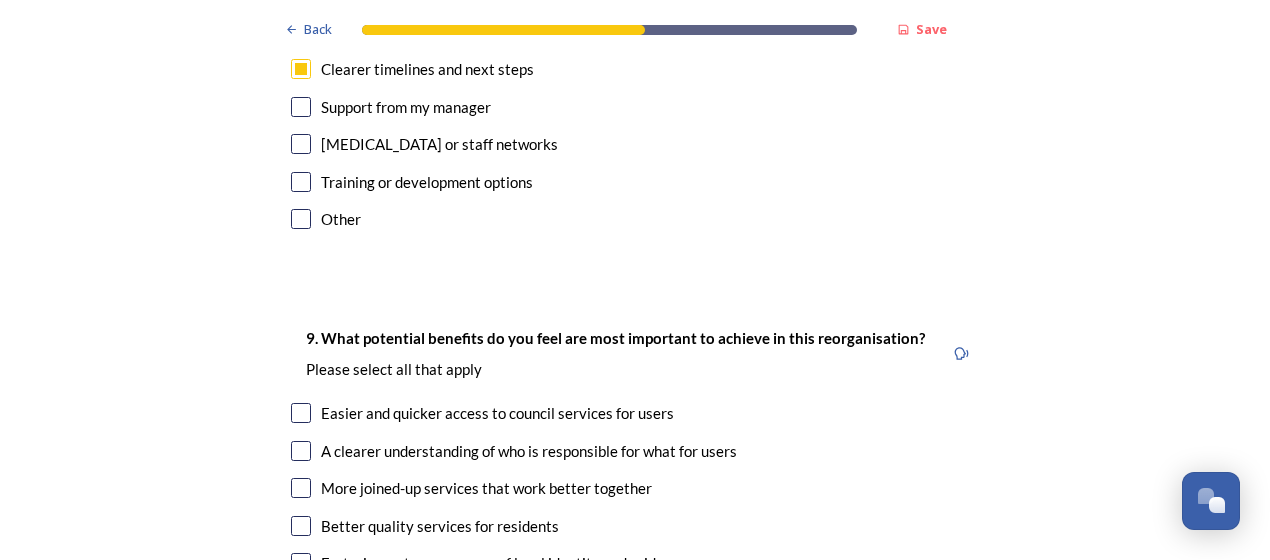 click at bounding box center (301, 413) 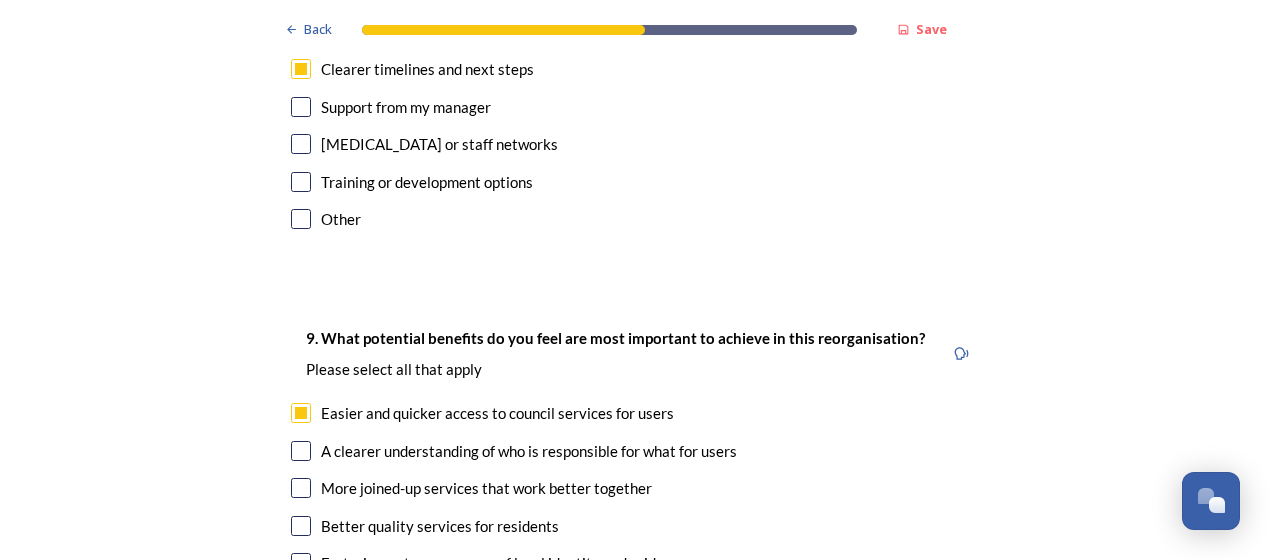 click at bounding box center [301, 451] 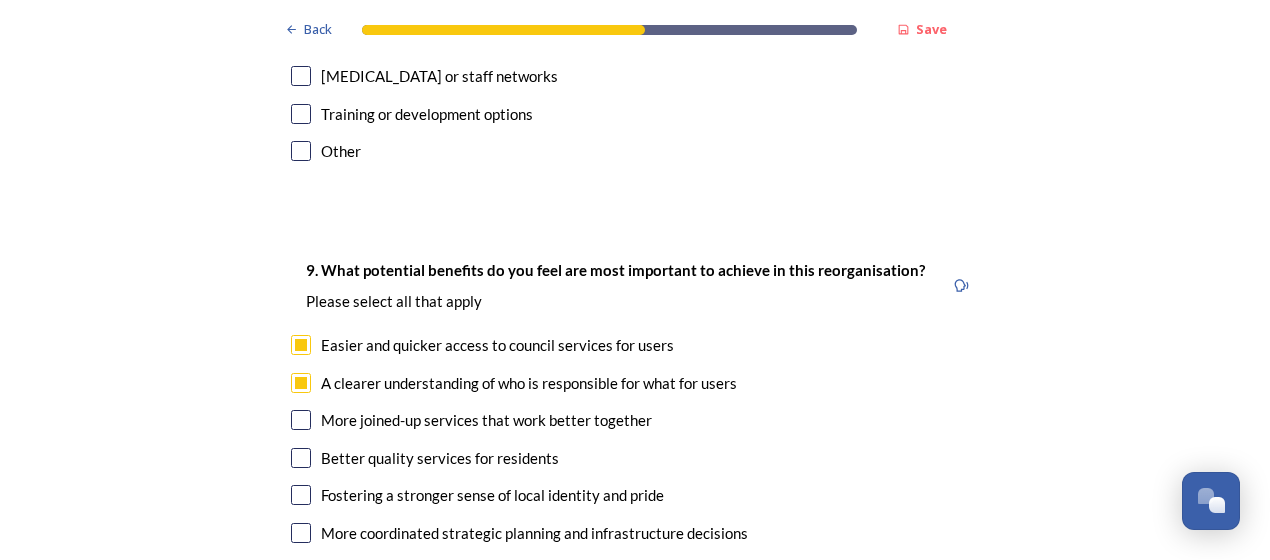 scroll, scrollTop: 4900, scrollLeft: 0, axis: vertical 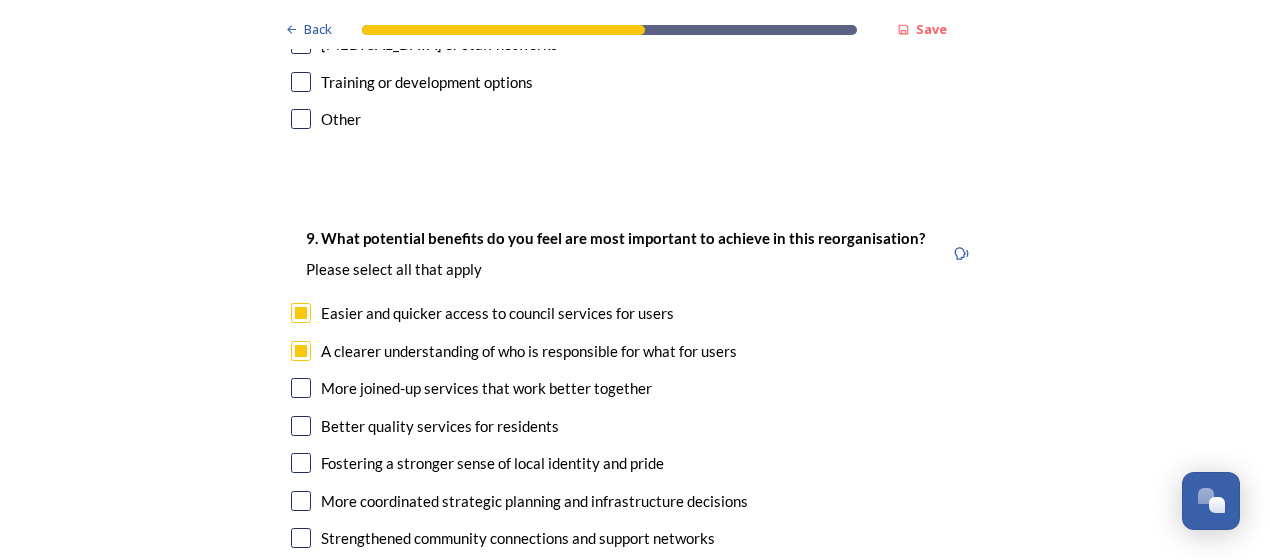 click at bounding box center [301, 388] 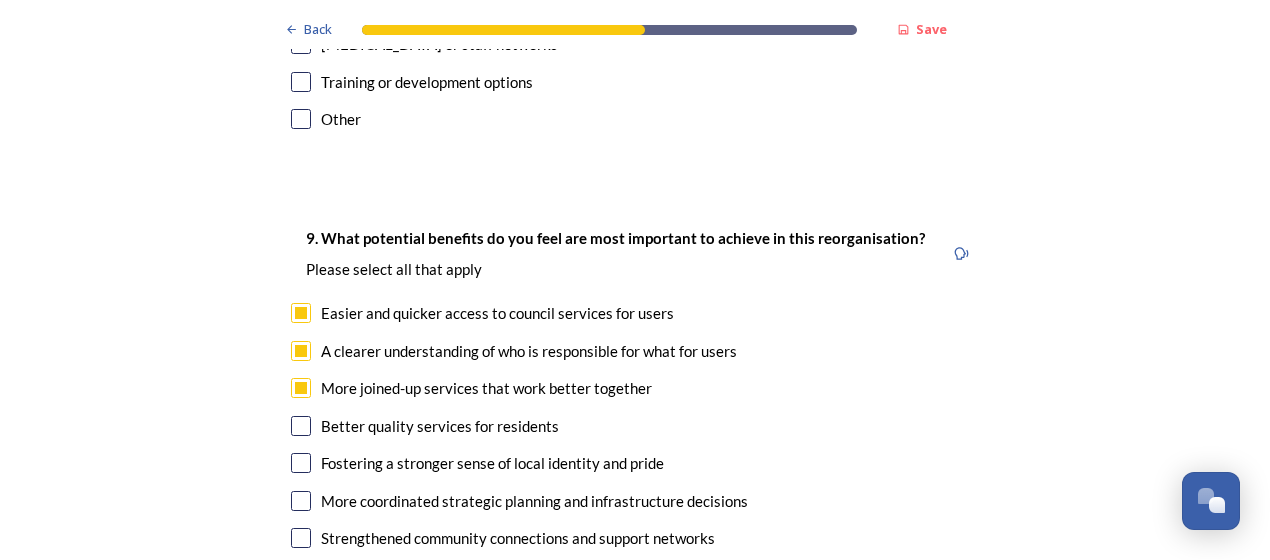 click at bounding box center (301, 426) 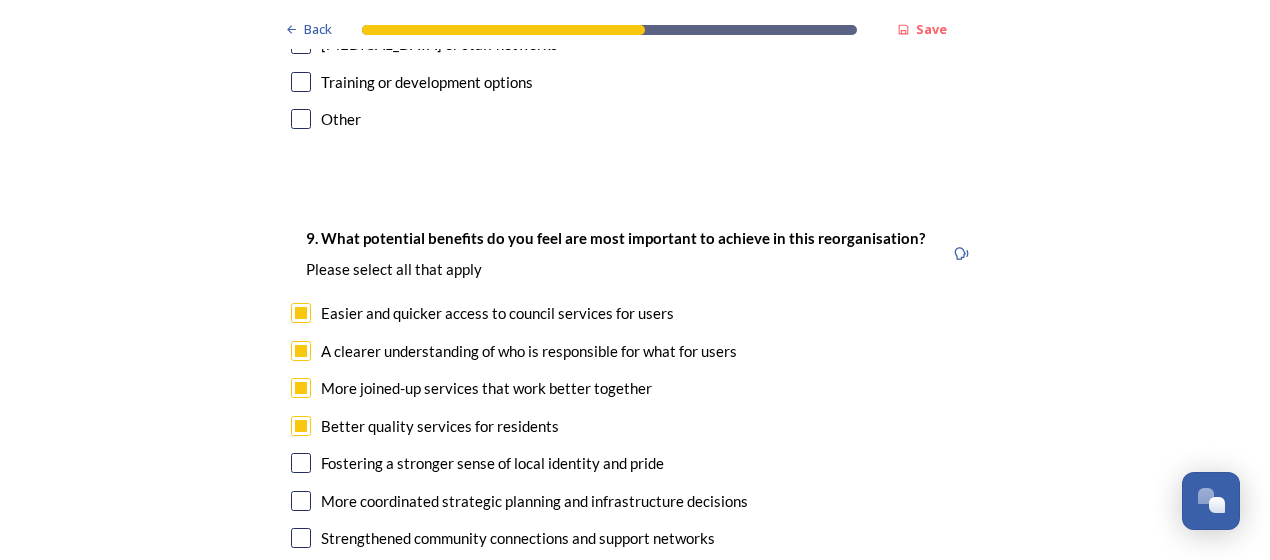 scroll, scrollTop: 5000, scrollLeft: 0, axis: vertical 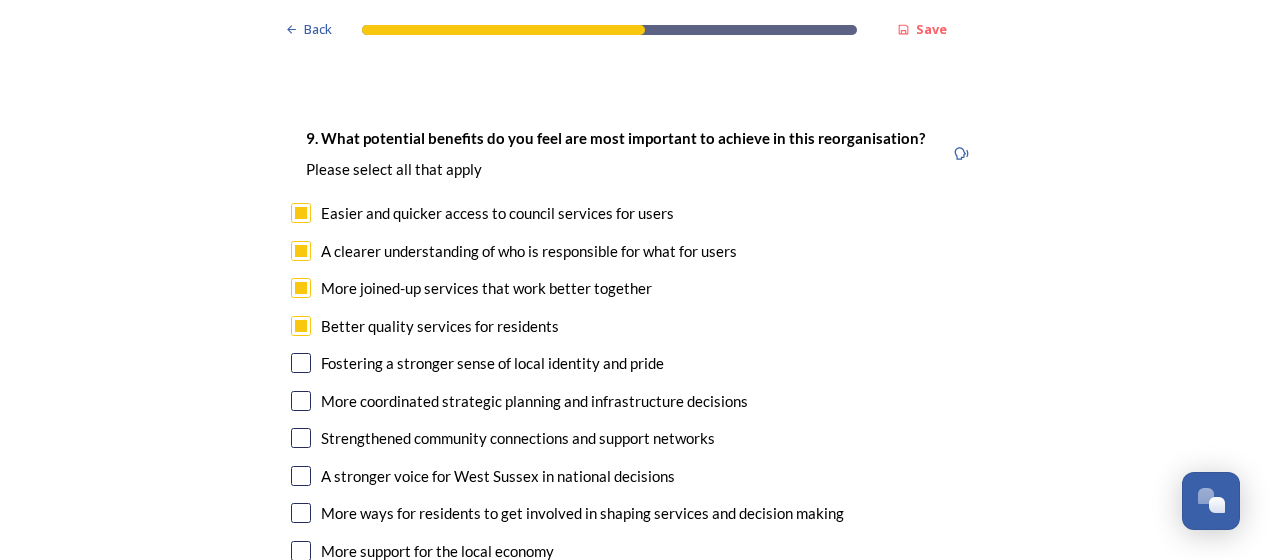click at bounding box center (301, 401) 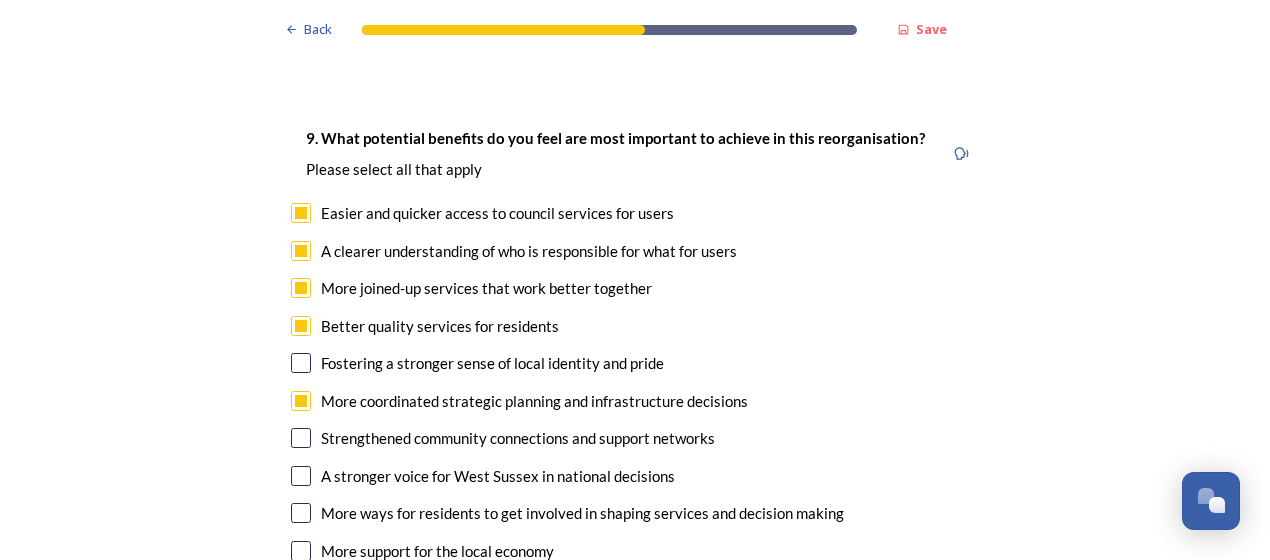 drag, startPoint x: 294, startPoint y: 332, endPoint x: 294, endPoint y: 359, distance: 27 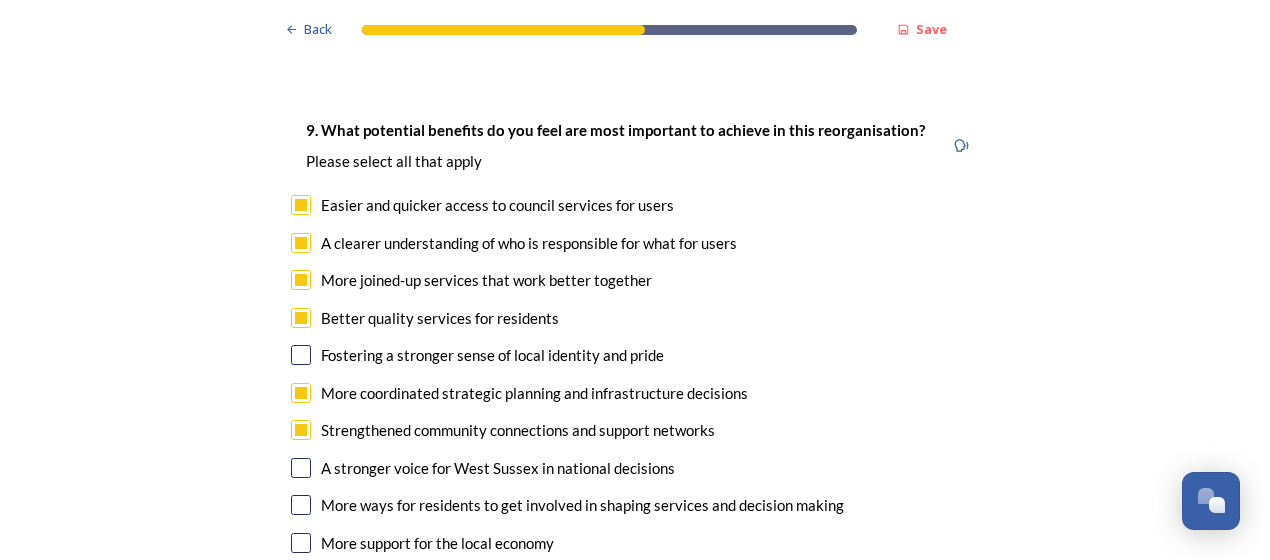 scroll, scrollTop: 4800, scrollLeft: 0, axis: vertical 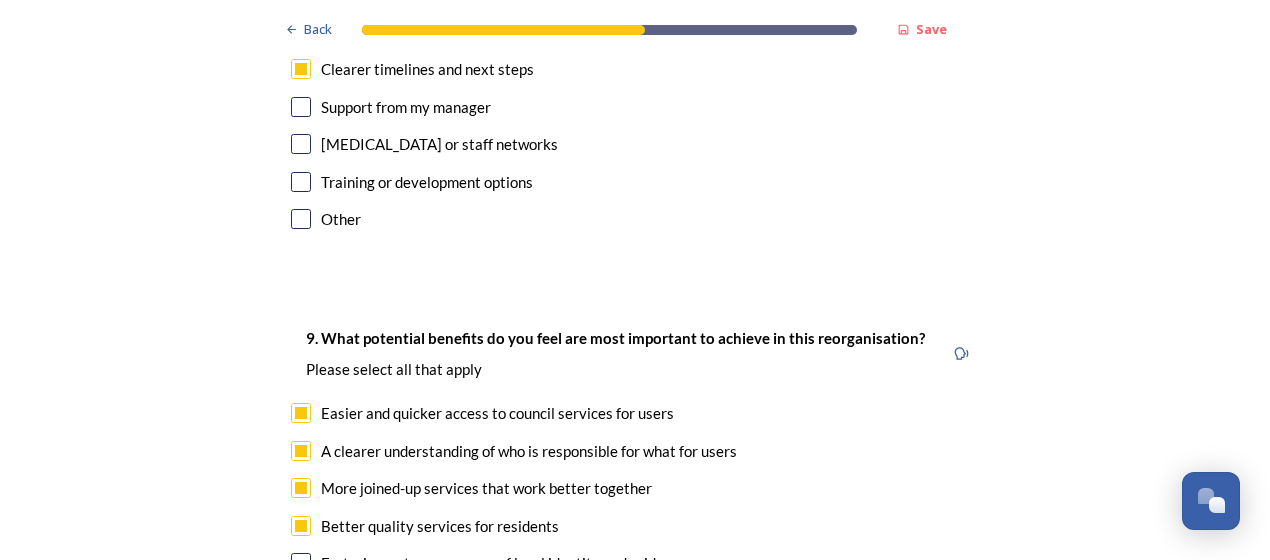 click at bounding box center (301, 413) 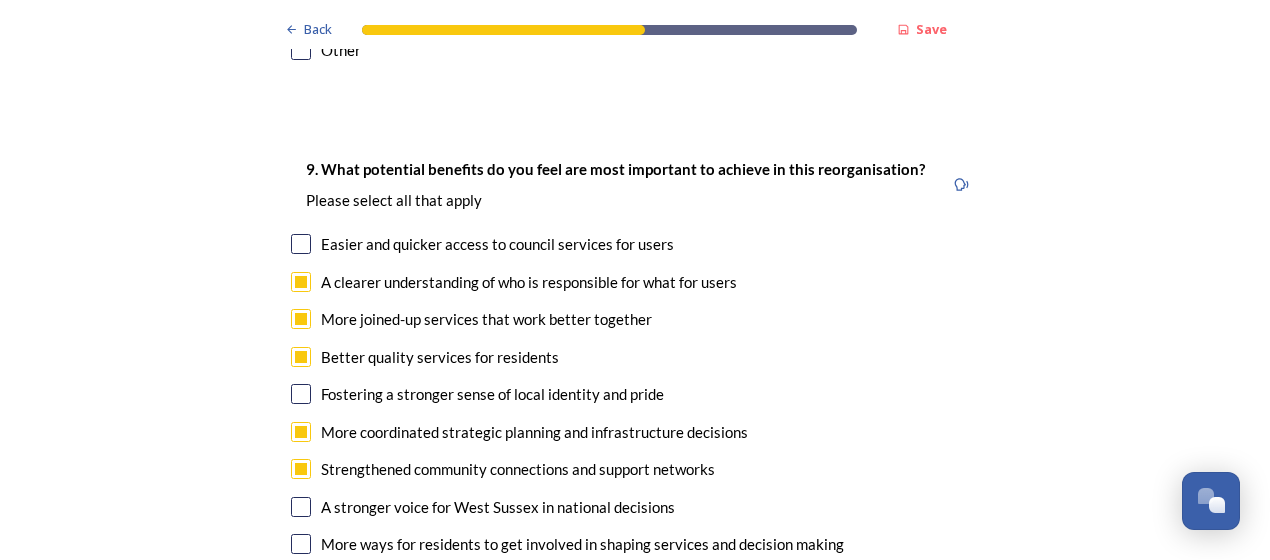 scroll, scrollTop: 5000, scrollLeft: 0, axis: vertical 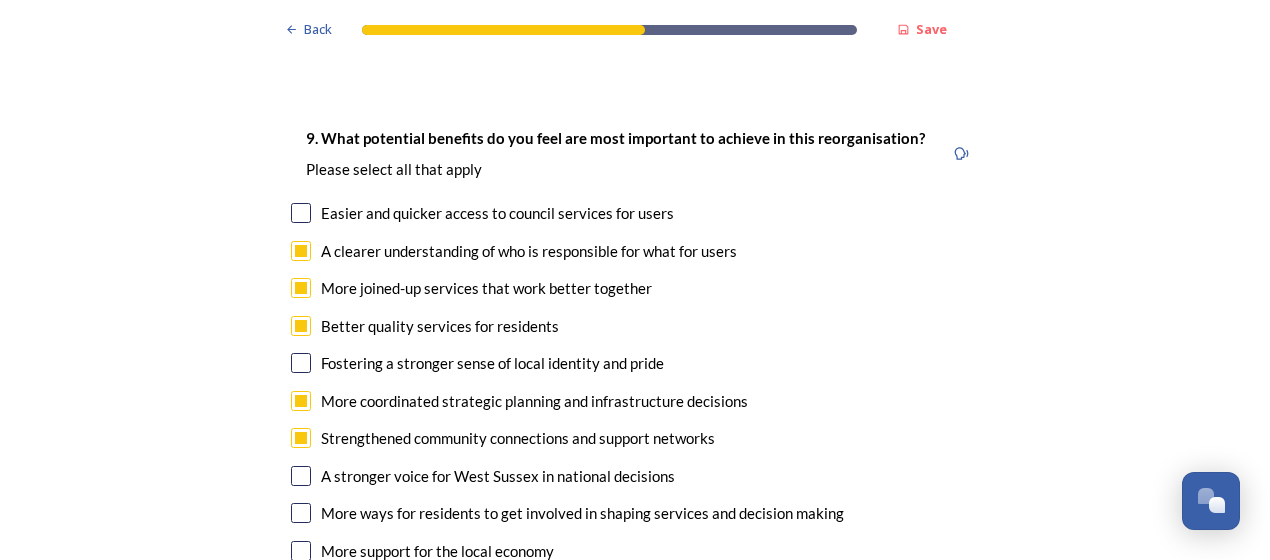 click at bounding box center (301, 551) 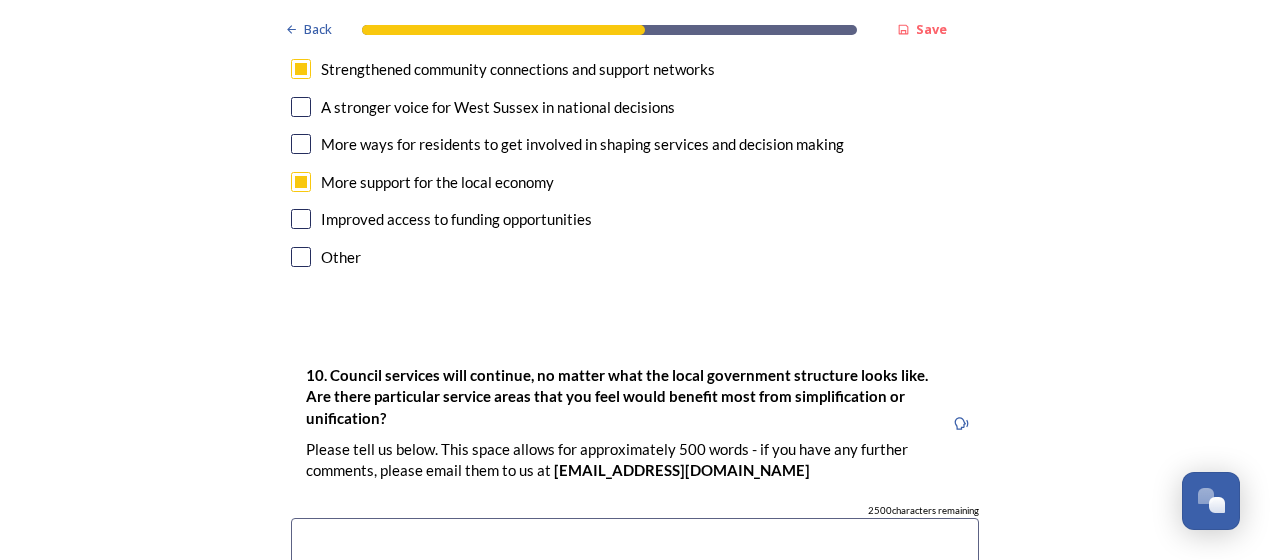 scroll, scrollTop: 5400, scrollLeft: 0, axis: vertical 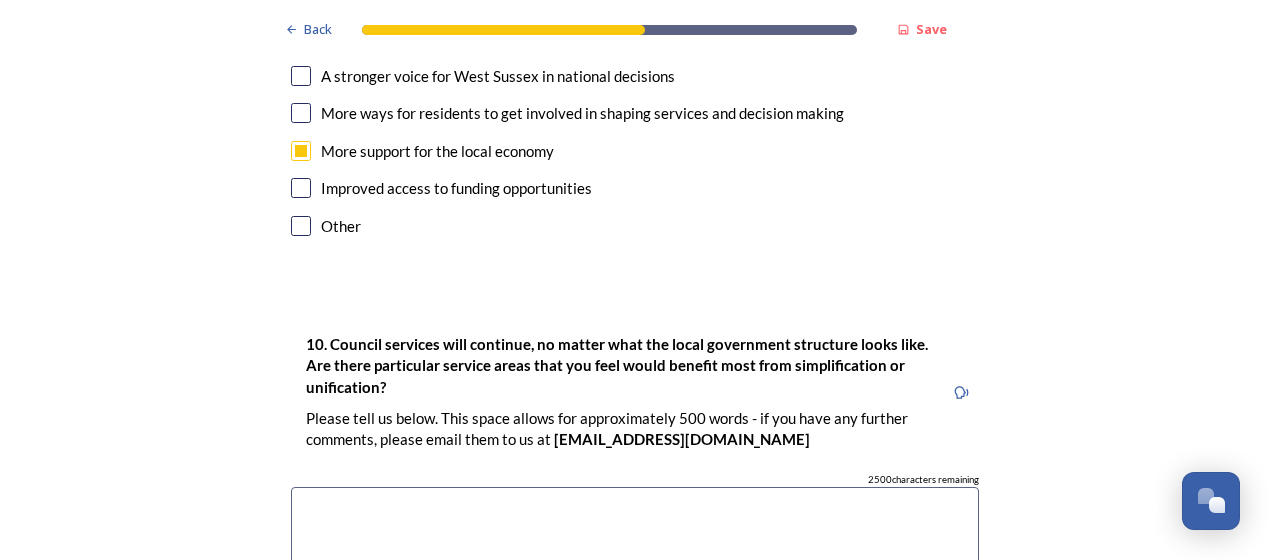 click at bounding box center (635, 599) 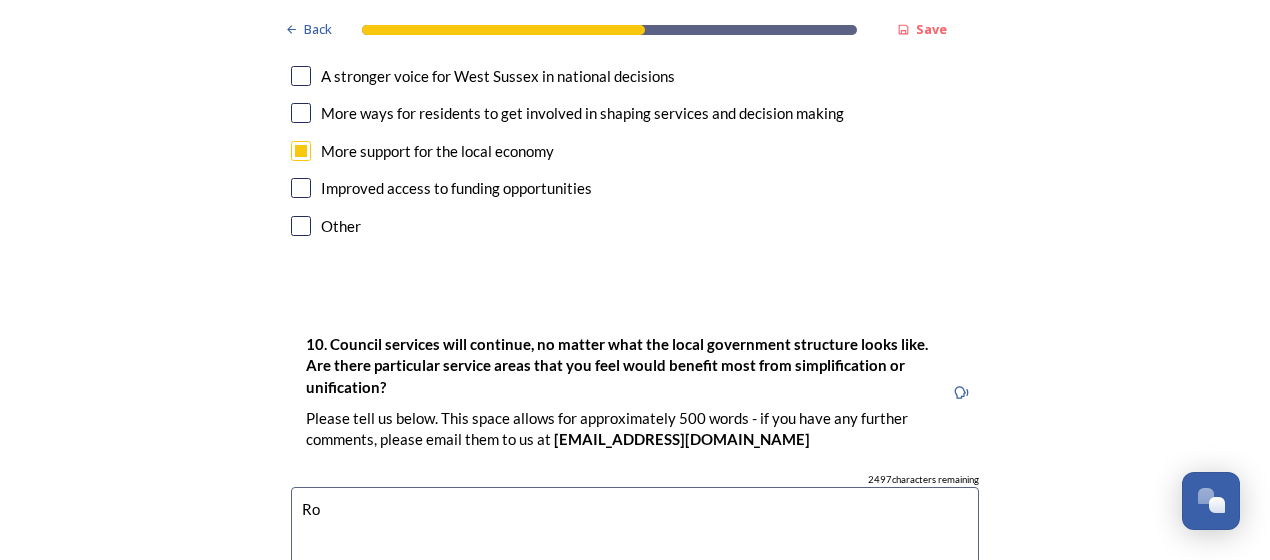 type on "R" 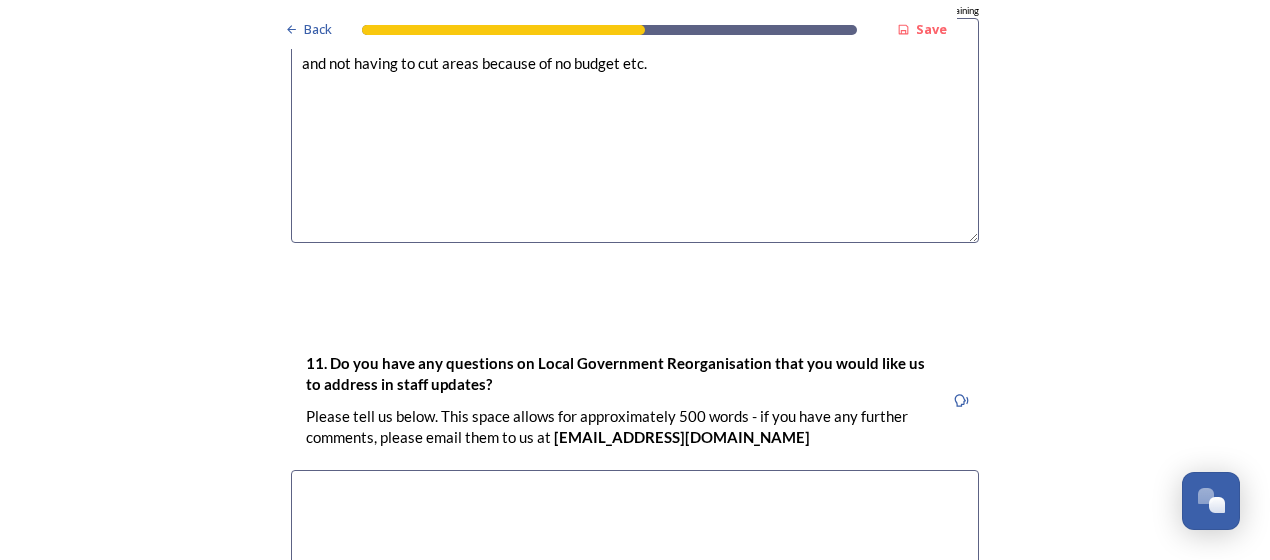scroll, scrollTop: 5900, scrollLeft: 0, axis: vertical 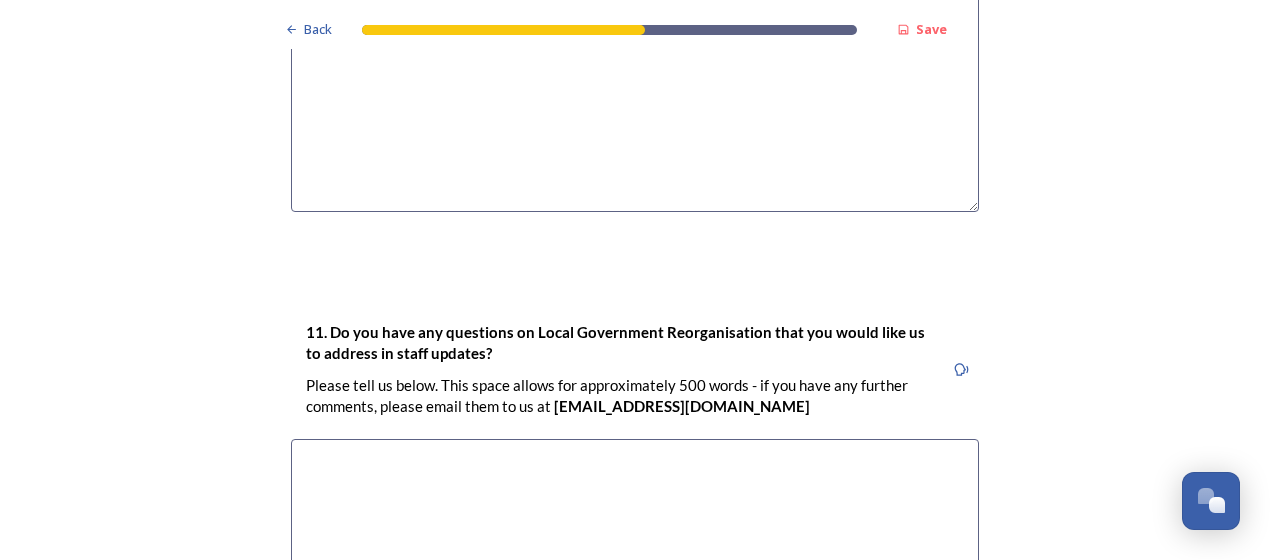 type on "Basically most of the services need more help/staff/budgets to get back to what we used to be like and not having to cut areas because of no budget etc." 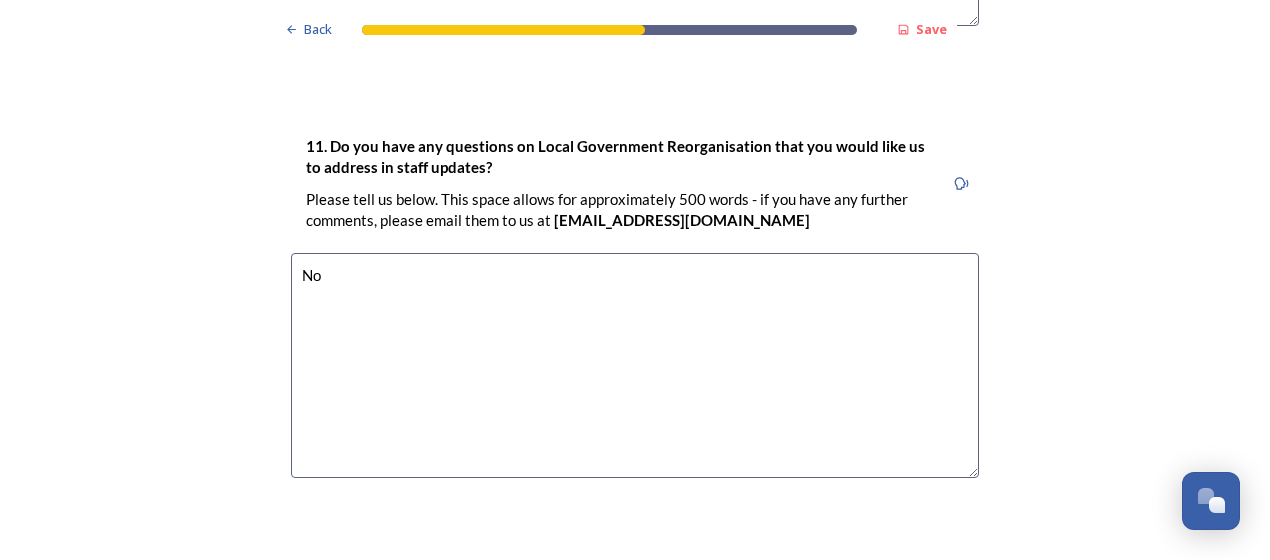 scroll, scrollTop: 6152, scrollLeft: 0, axis: vertical 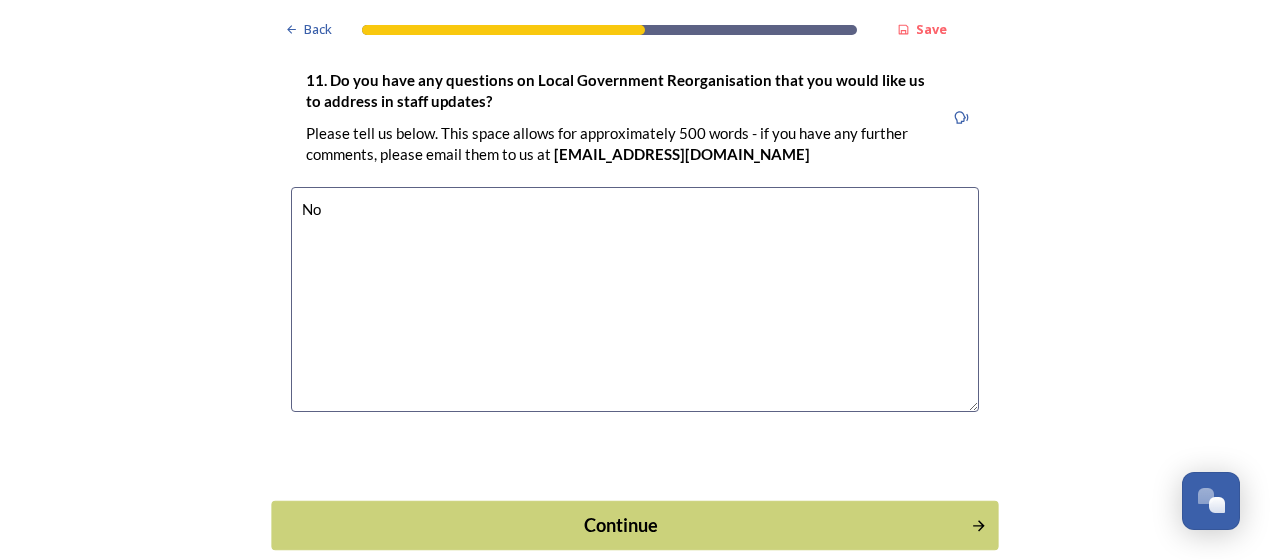 type on "No" 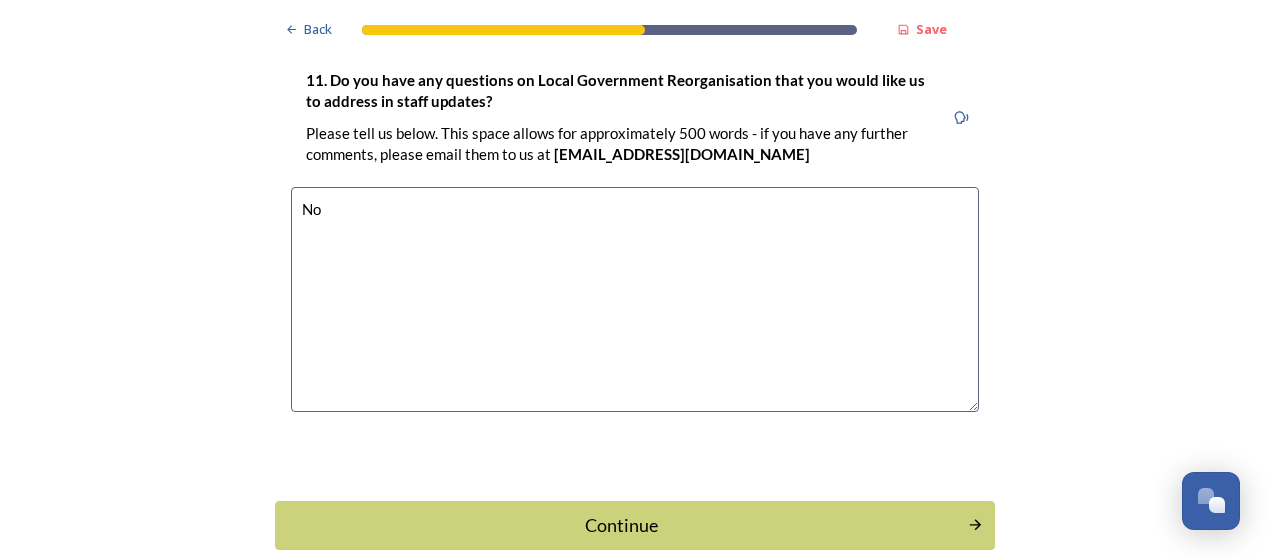 click on "Continue" at bounding box center [621, 525] 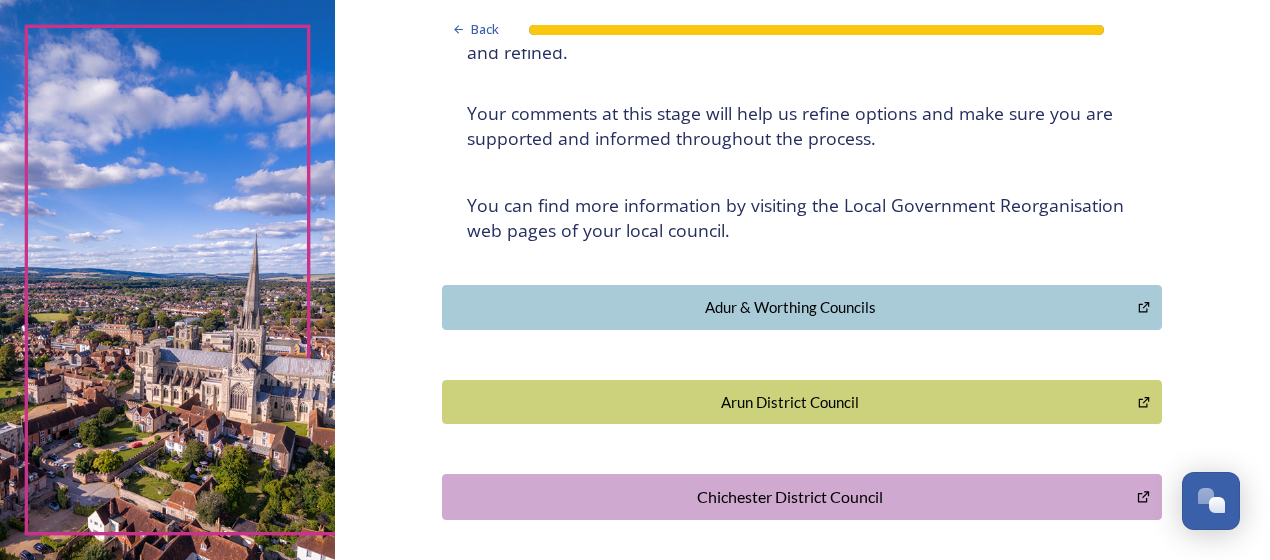 scroll, scrollTop: 300, scrollLeft: 0, axis: vertical 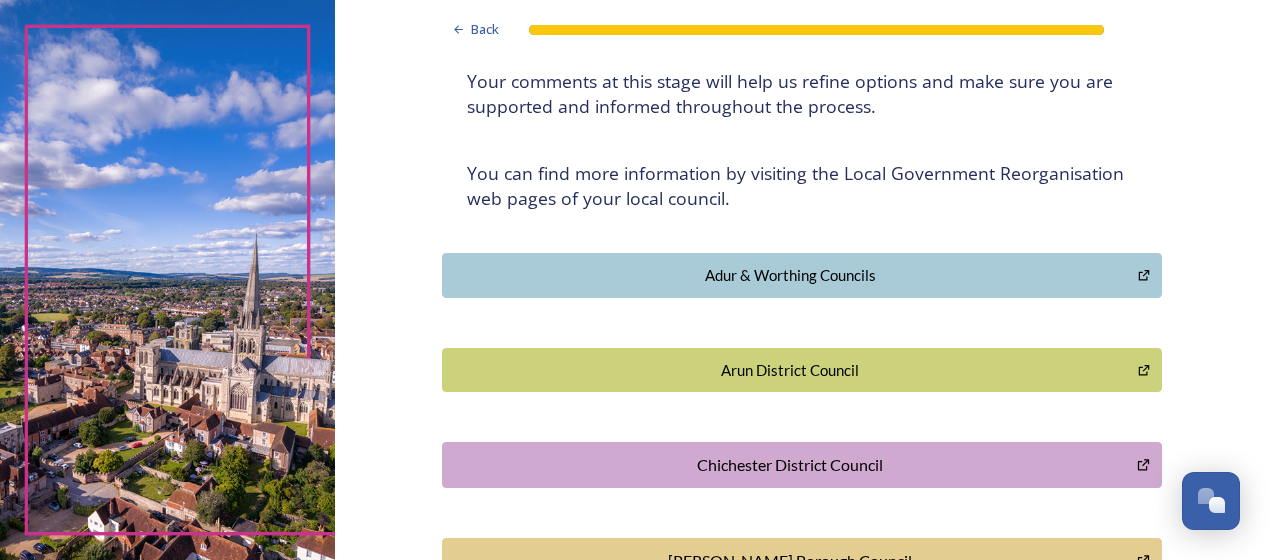 click on "Arun District Council" at bounding box center [790, 370] 